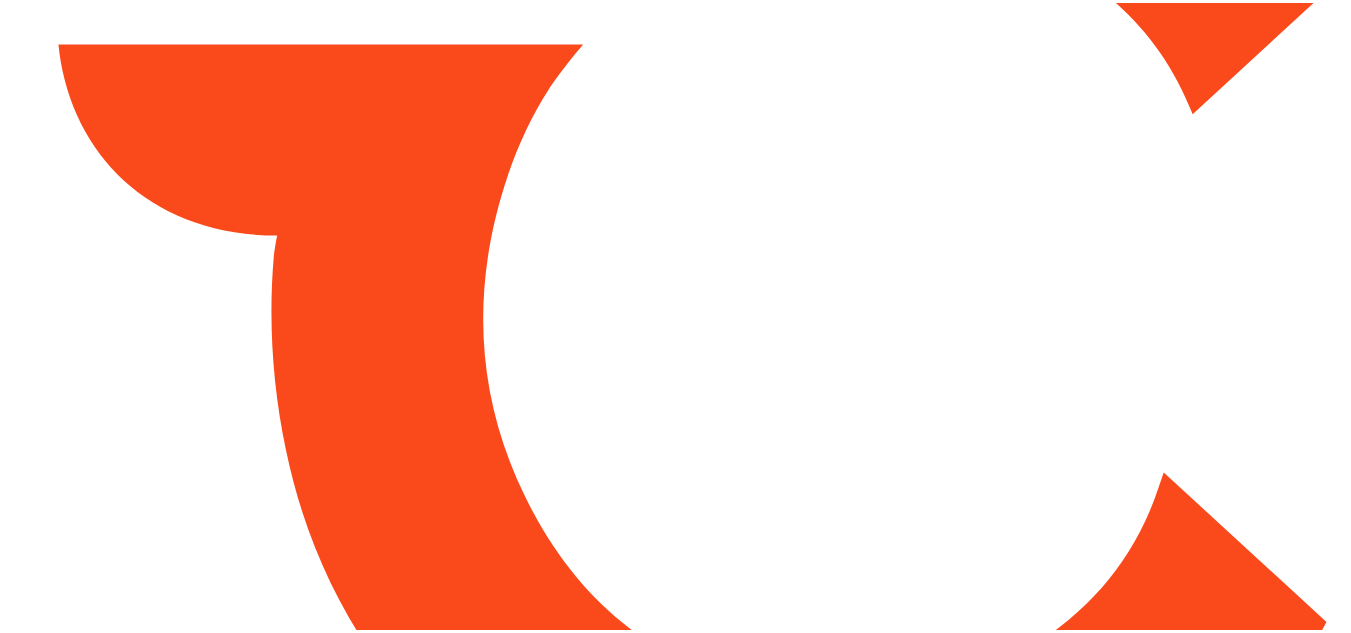 scroll, scrollTop: 0, scrollLeft: 0, axis: both 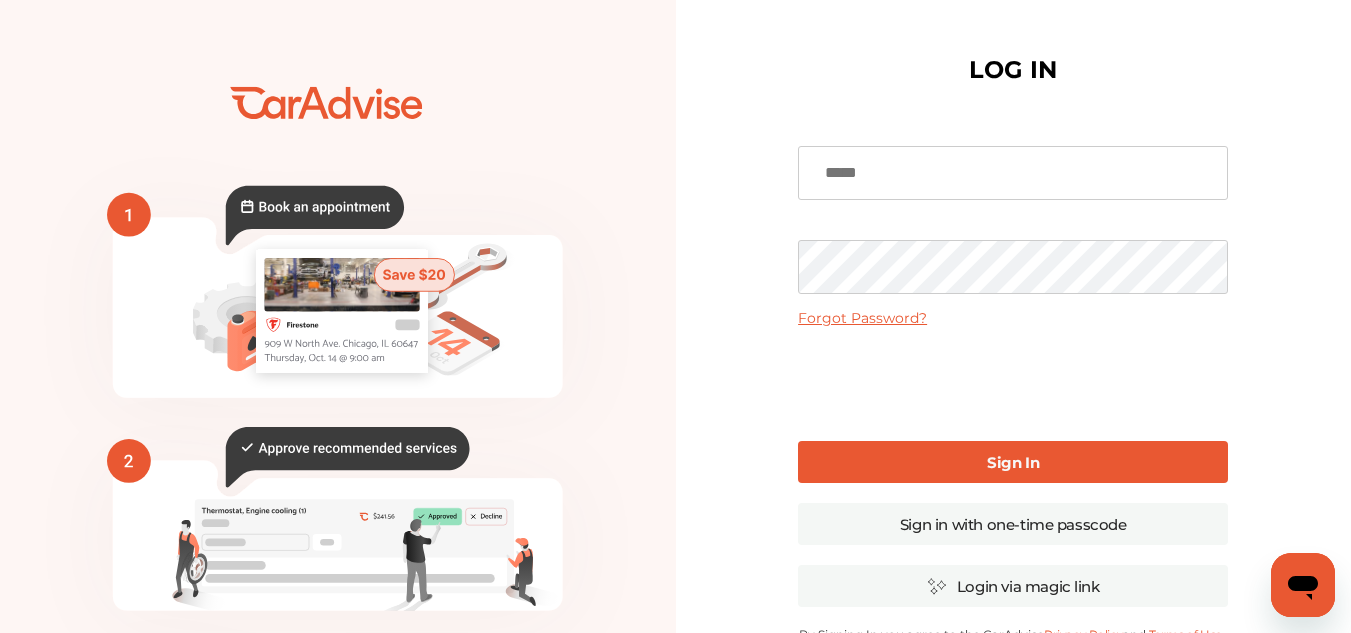 click at bounding box center [1013, 173] 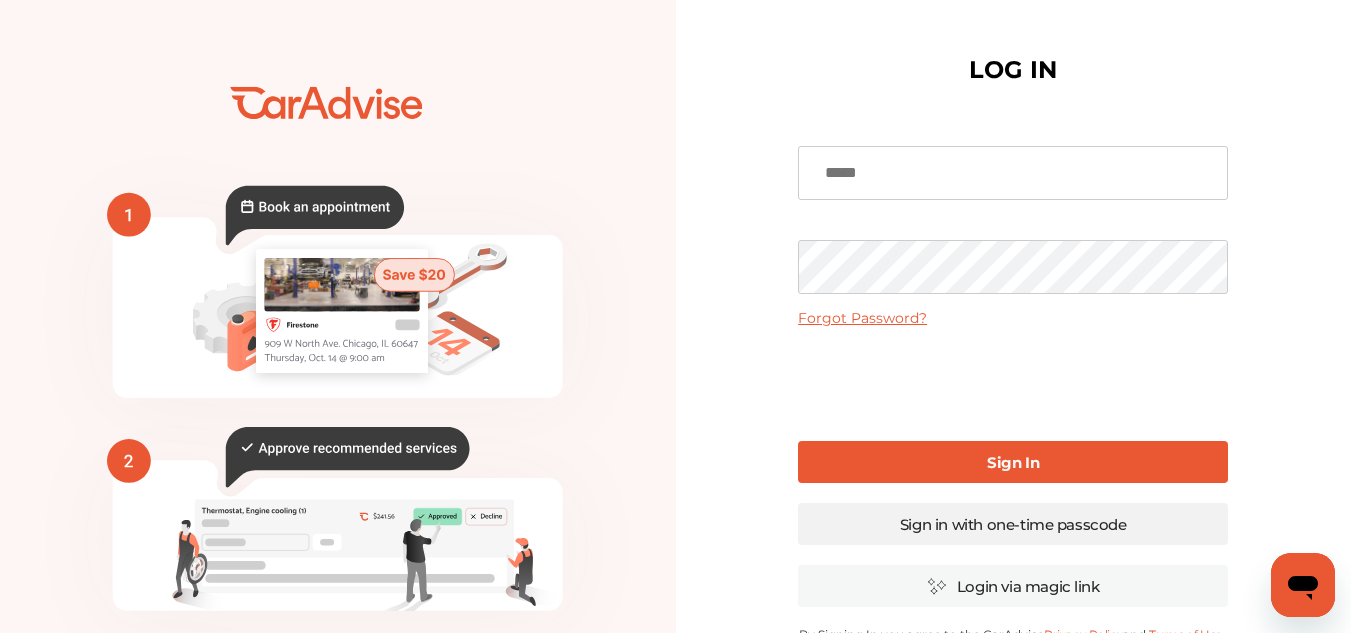 click on "Sign in with one-time passcode" at bounding box center (1013, 524) 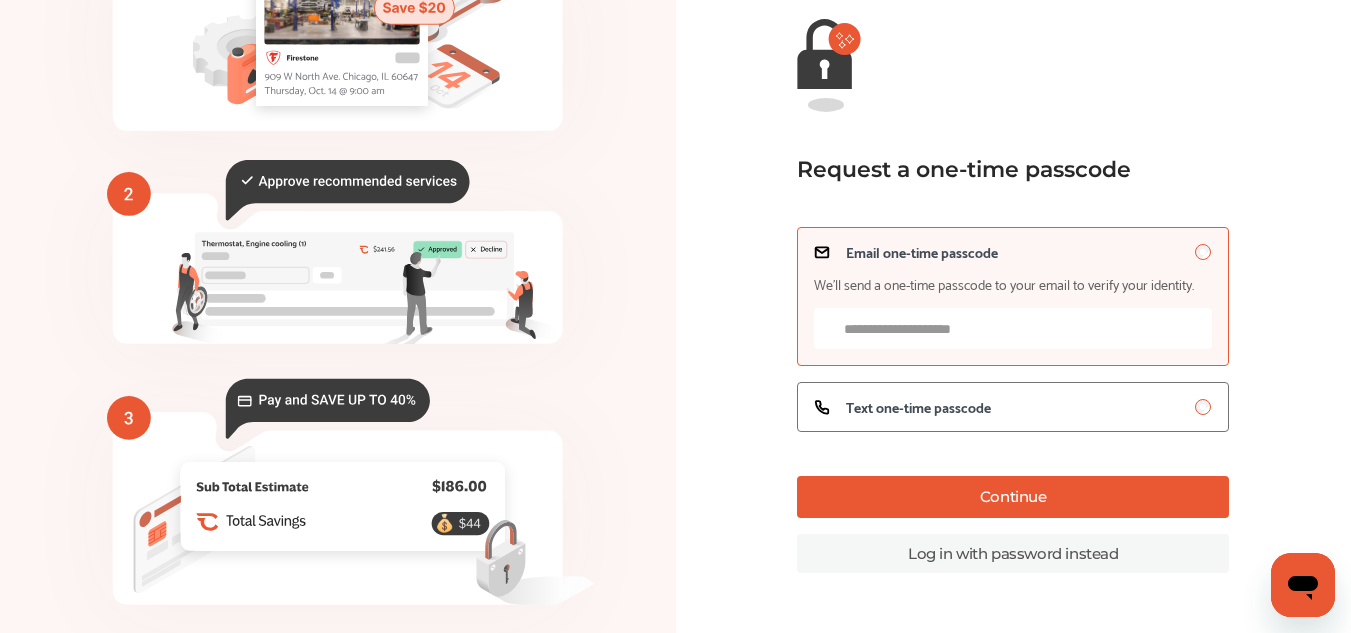 scroll, scrollTop: 239, scrollLeft: 0, axis: vertical 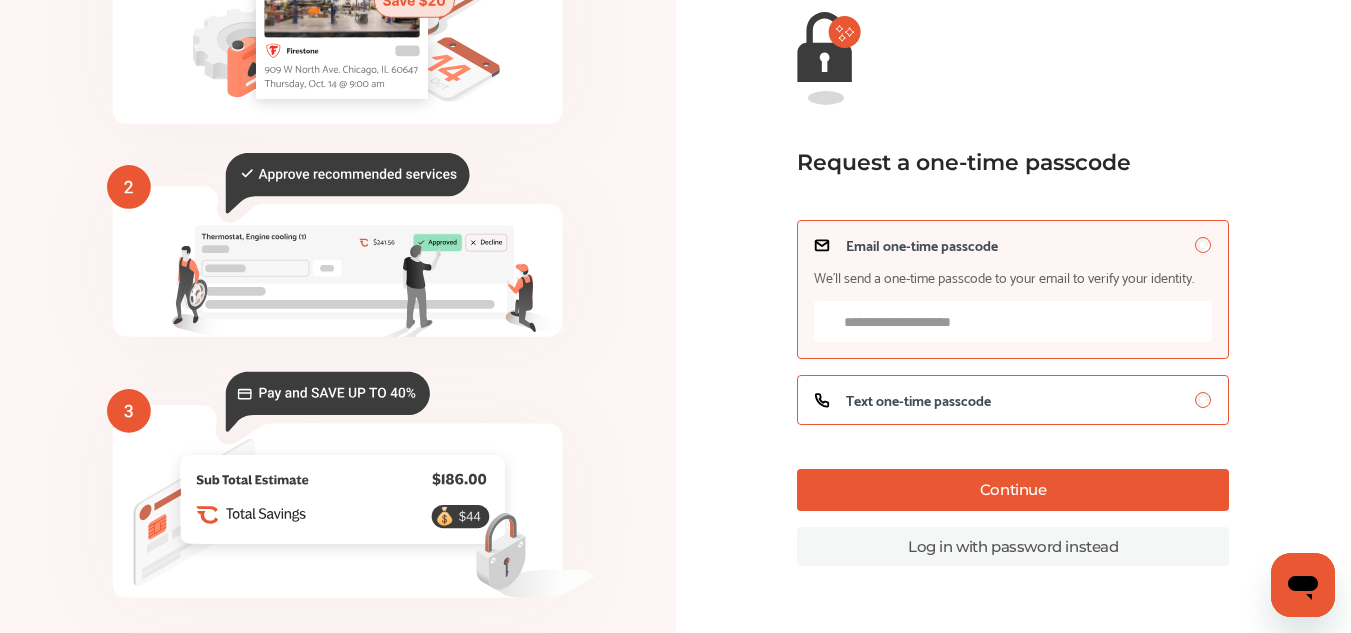 click on "Text one-time passcode" at bounding box center (918, 400) 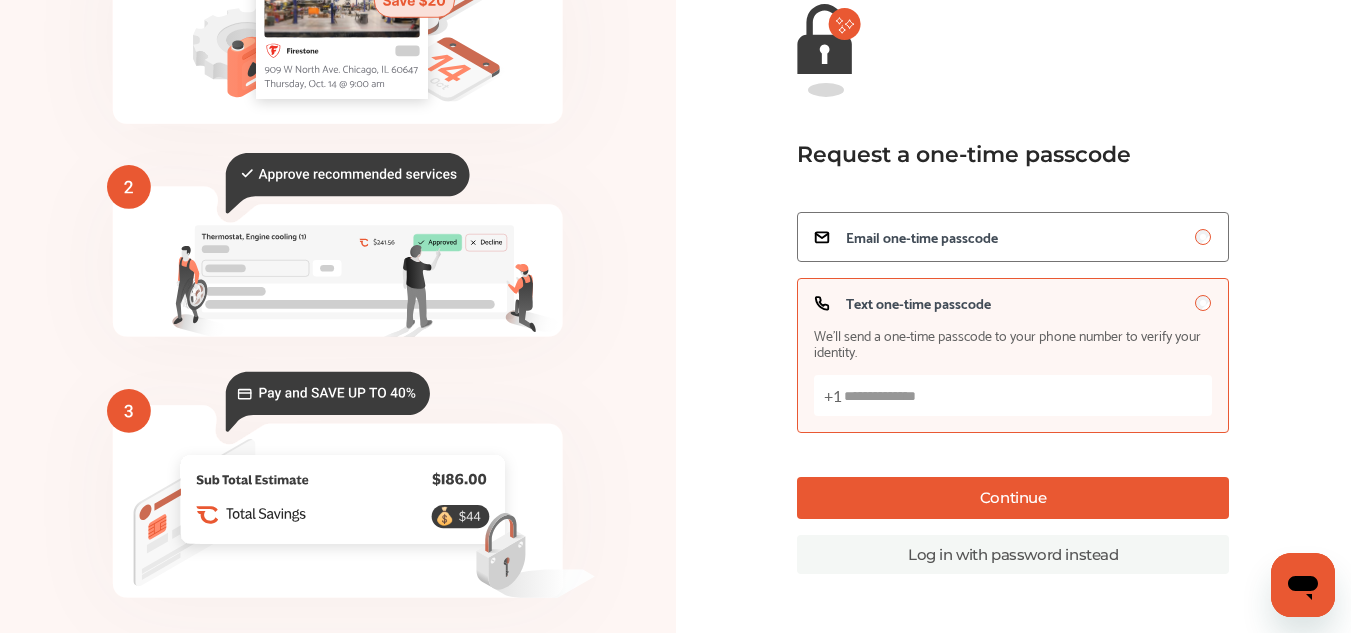 click on "Text one-time passcode We’ll send a one-time passcode to your phone number to verify your identity. +1" at bounding box center (1013, 395) 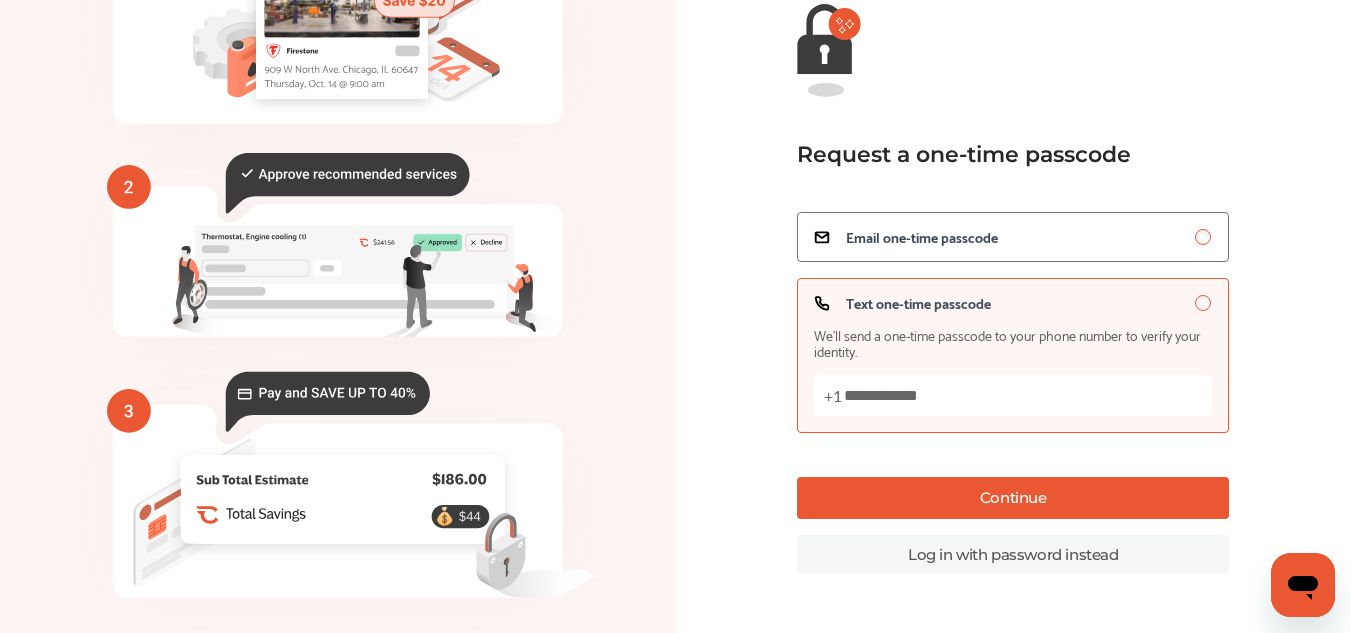 type on "**********" 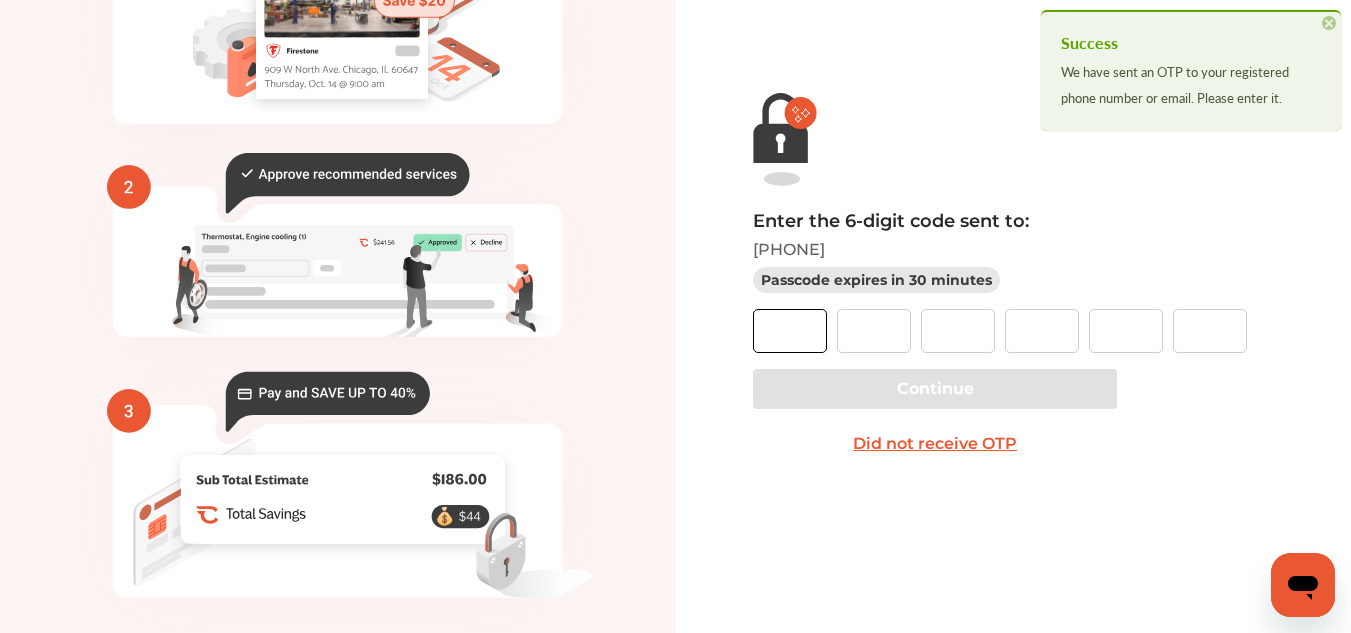 click at bounding box center (790, 331) 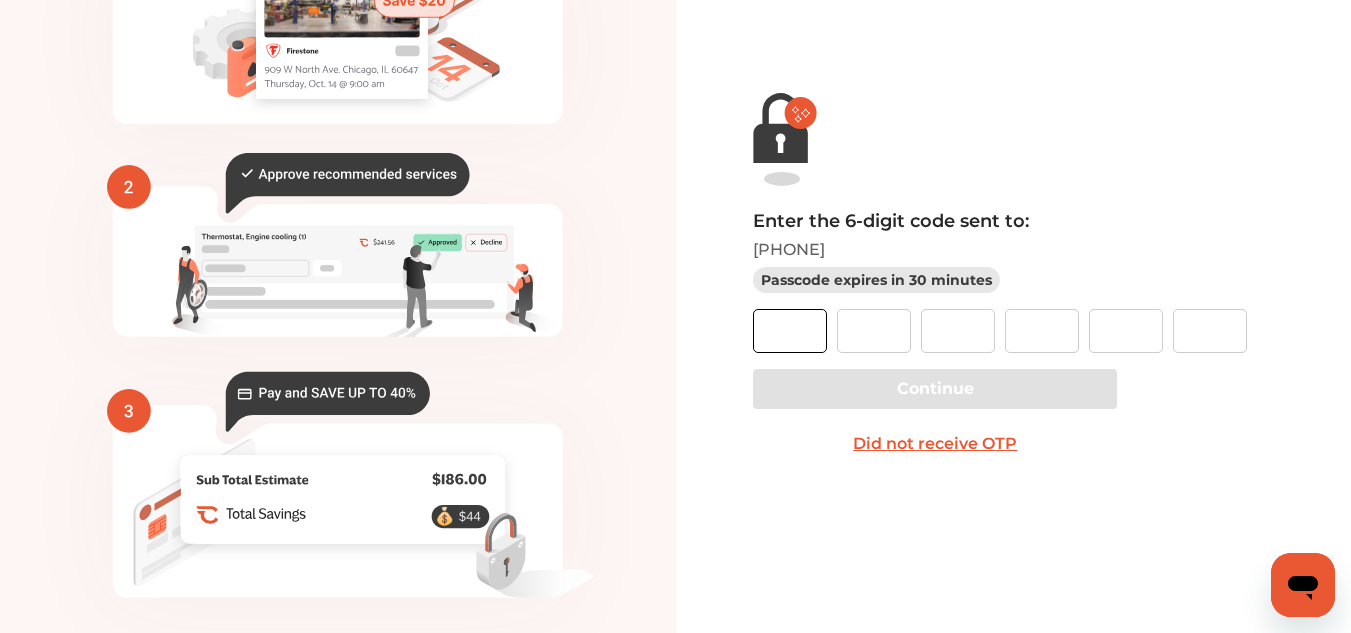 type on "*" 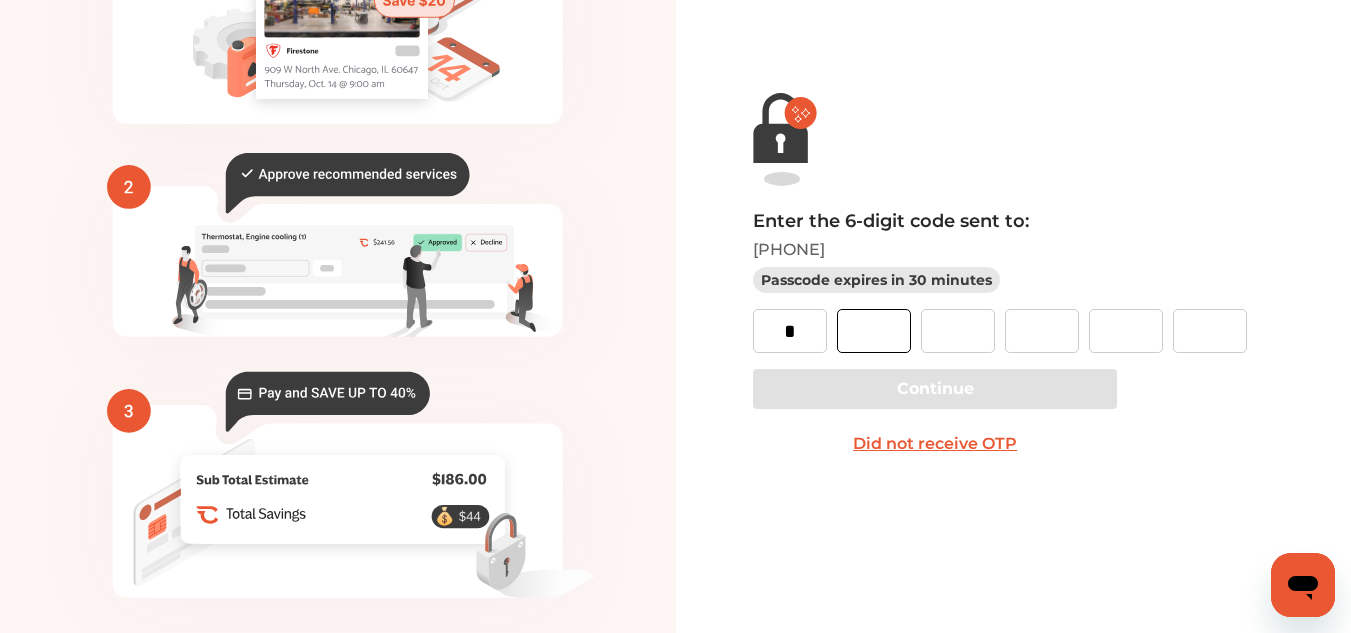 type on "*" 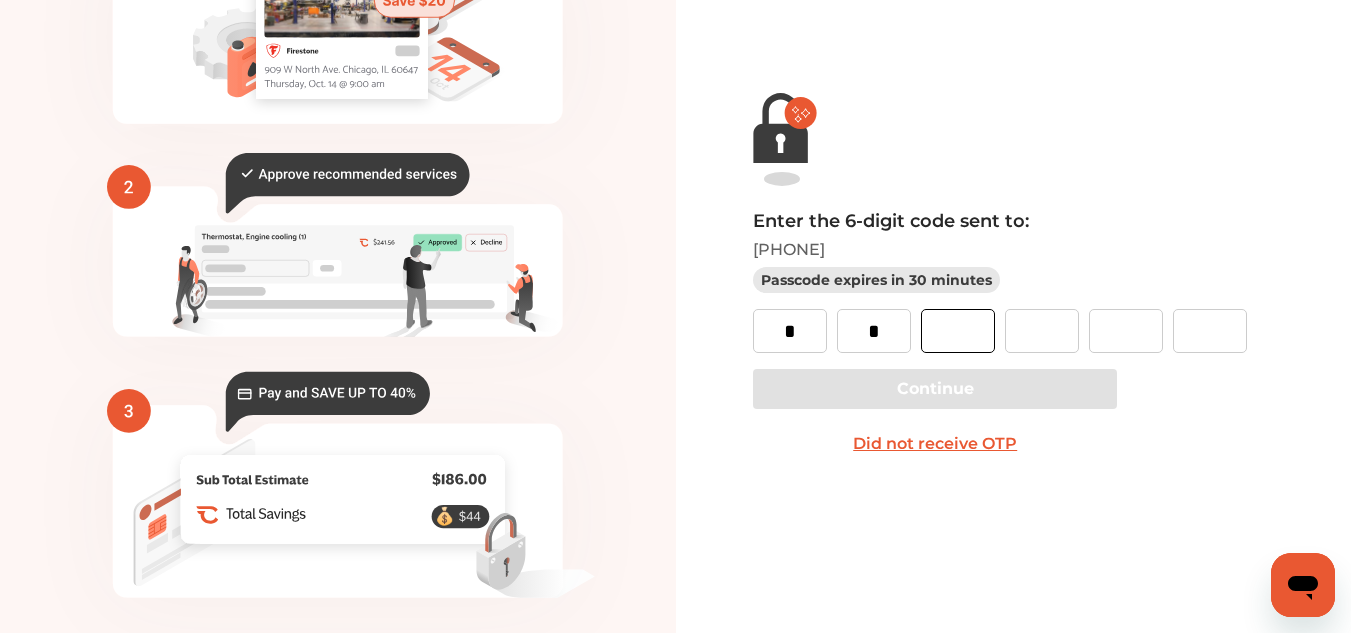type on "*" 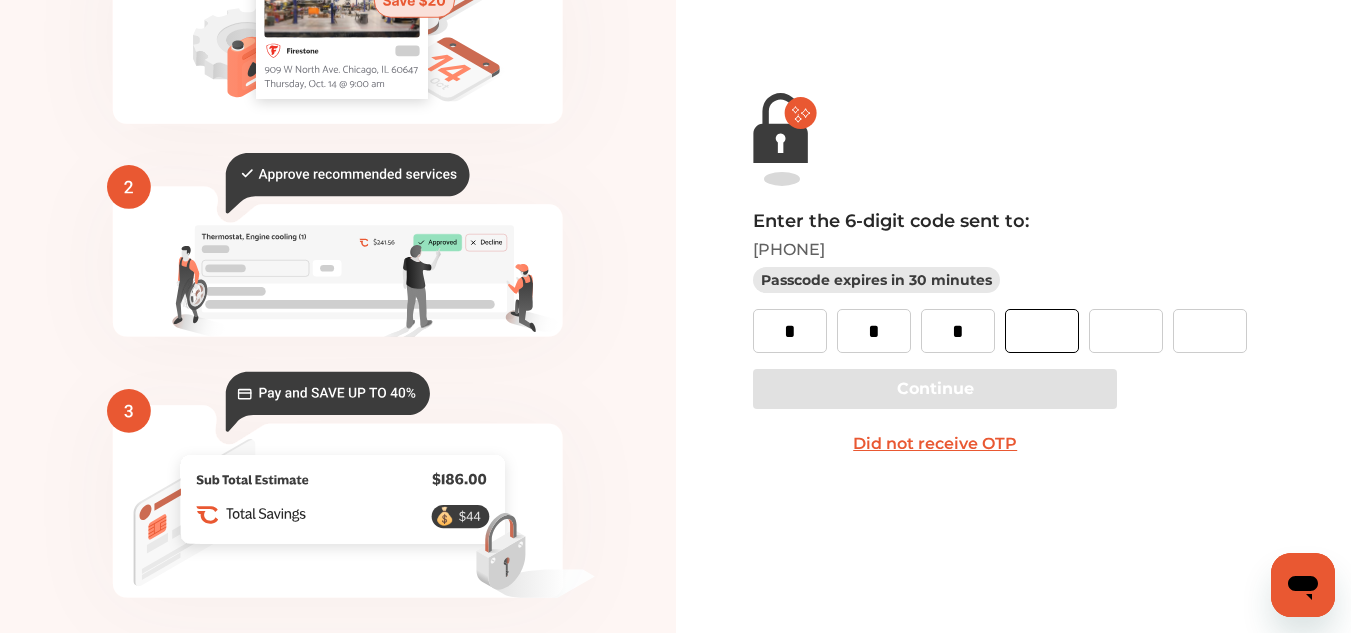 type on "*" 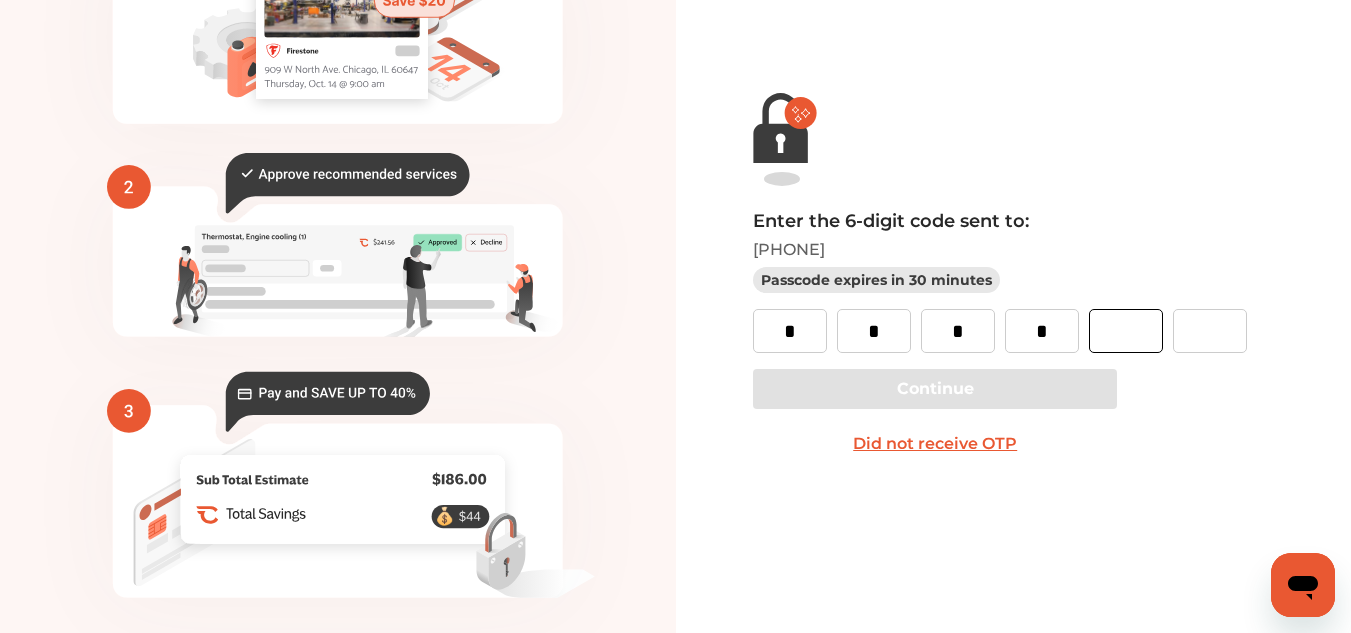 type on "*" 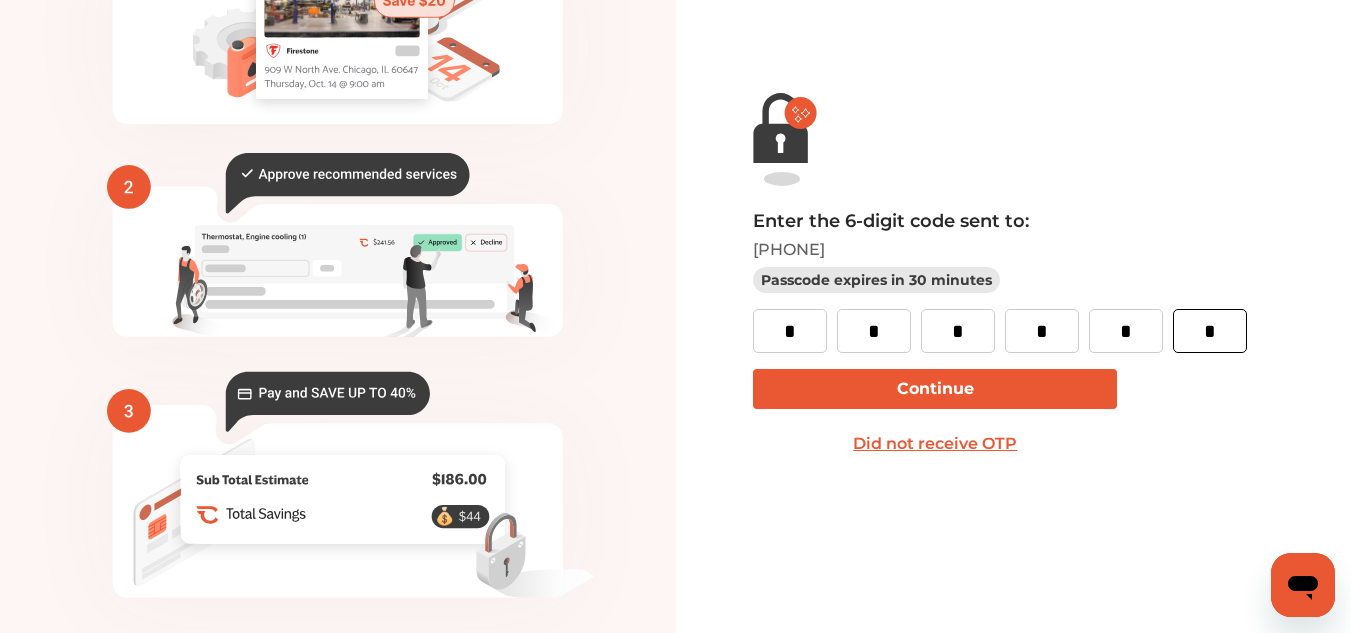 type on "*" 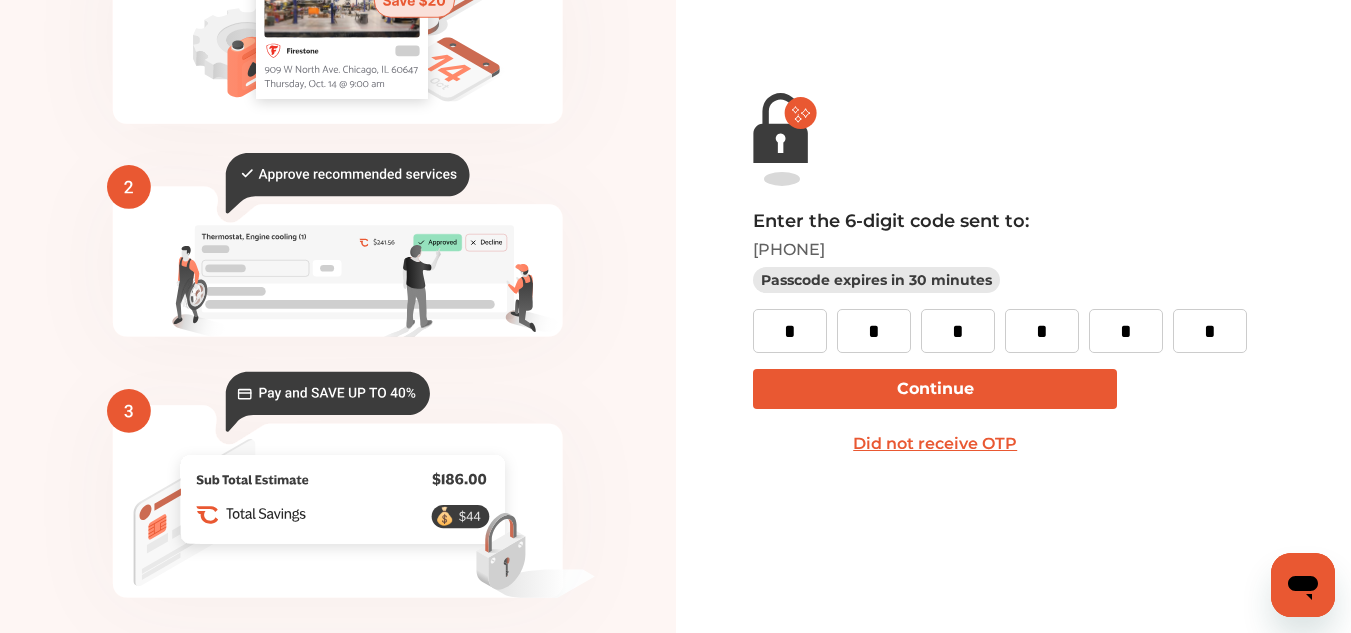click on "Continue" at bounding box center [935, 389] 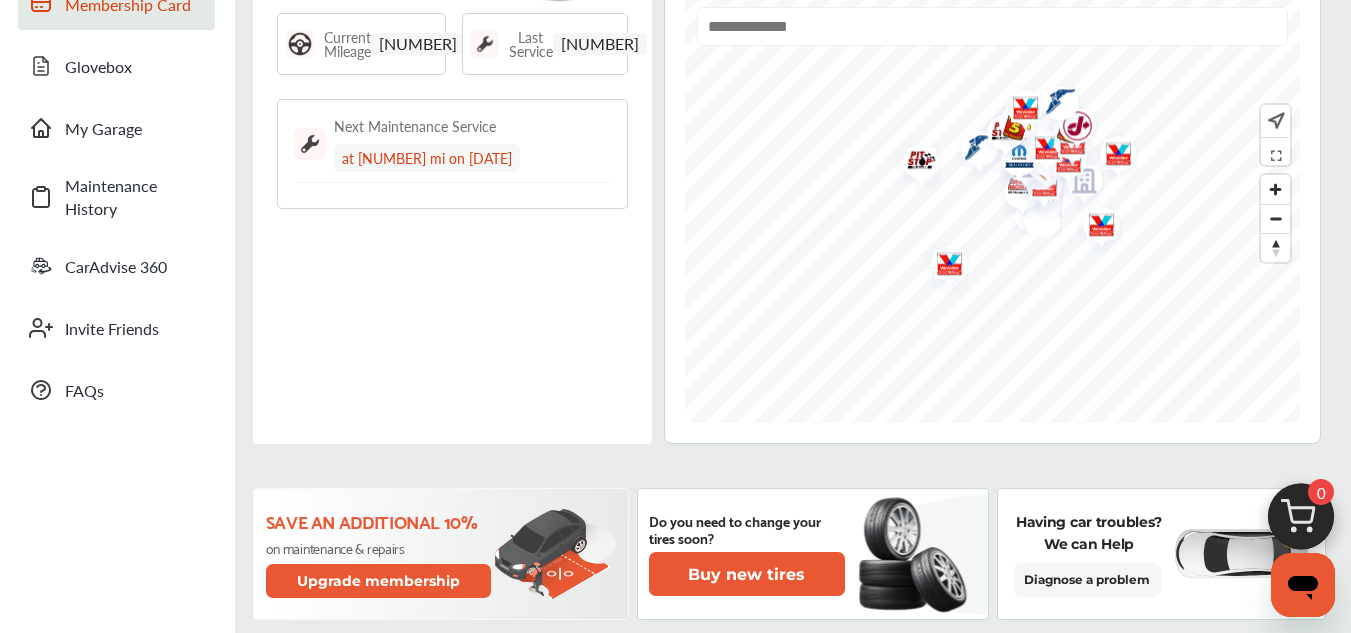 scroll, scrollTop: 0, scrollLeft: 0, axis: both 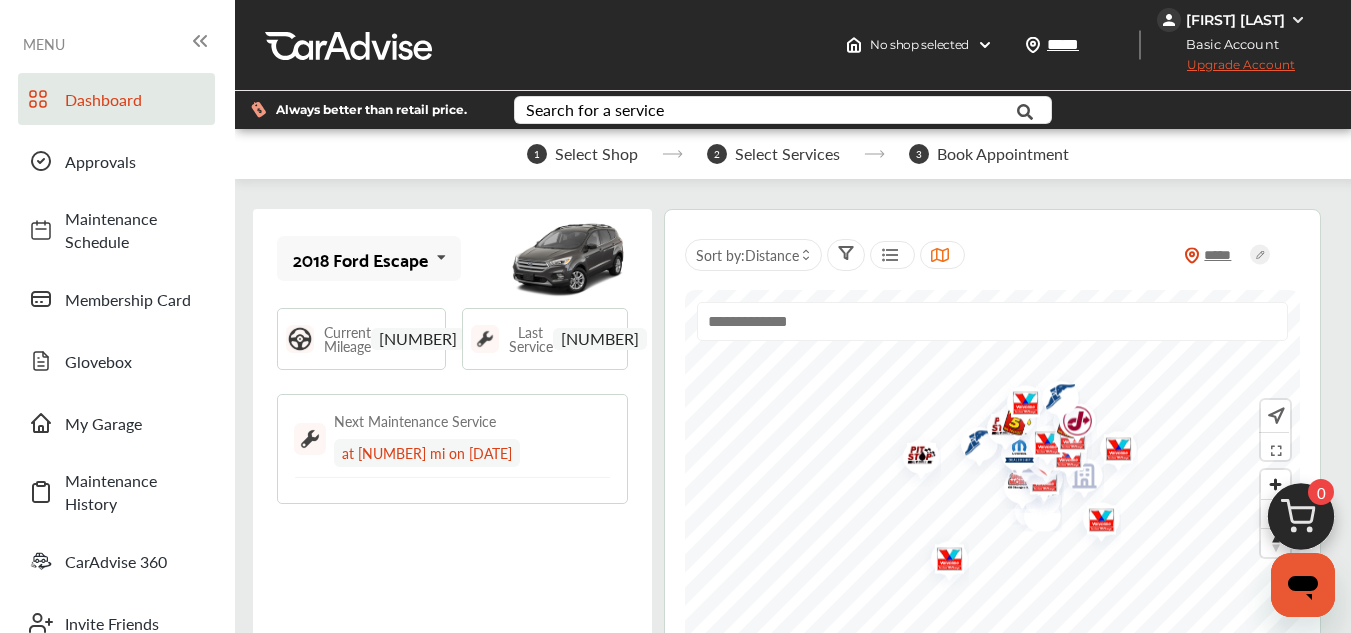 click on "[FIRST] [LAST]" at bounding box center (1234, 20) 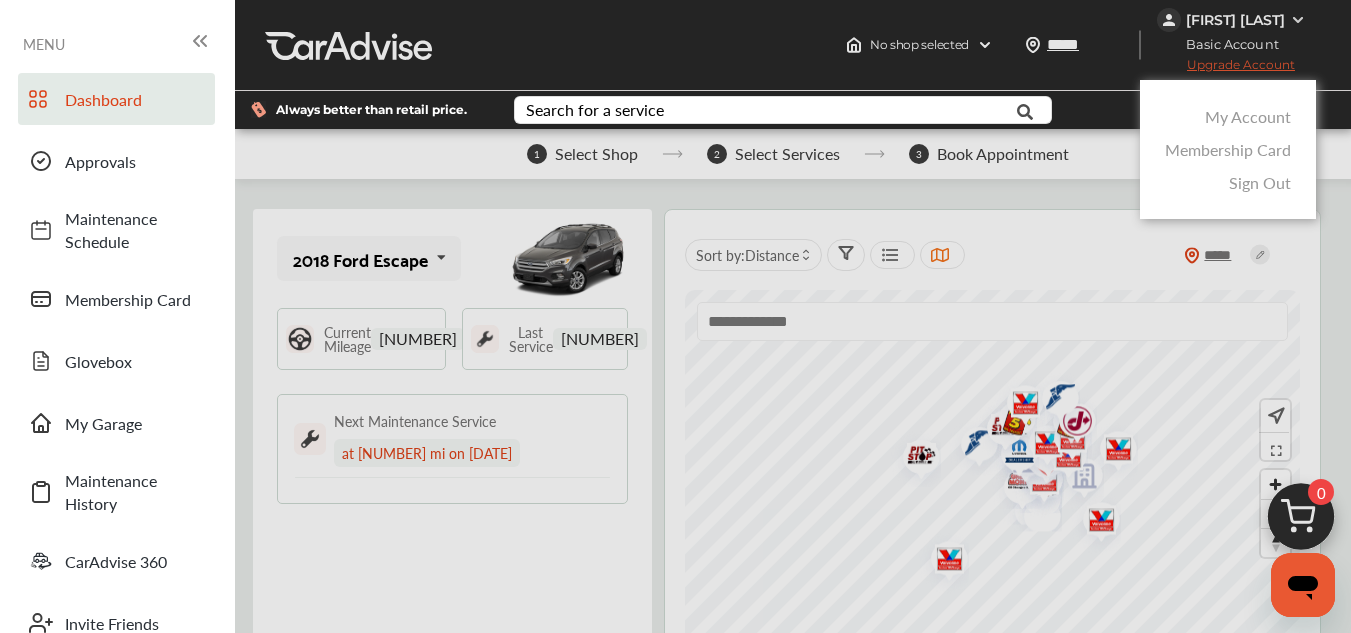 click on "My Account" at bounding box center (1248, 116) 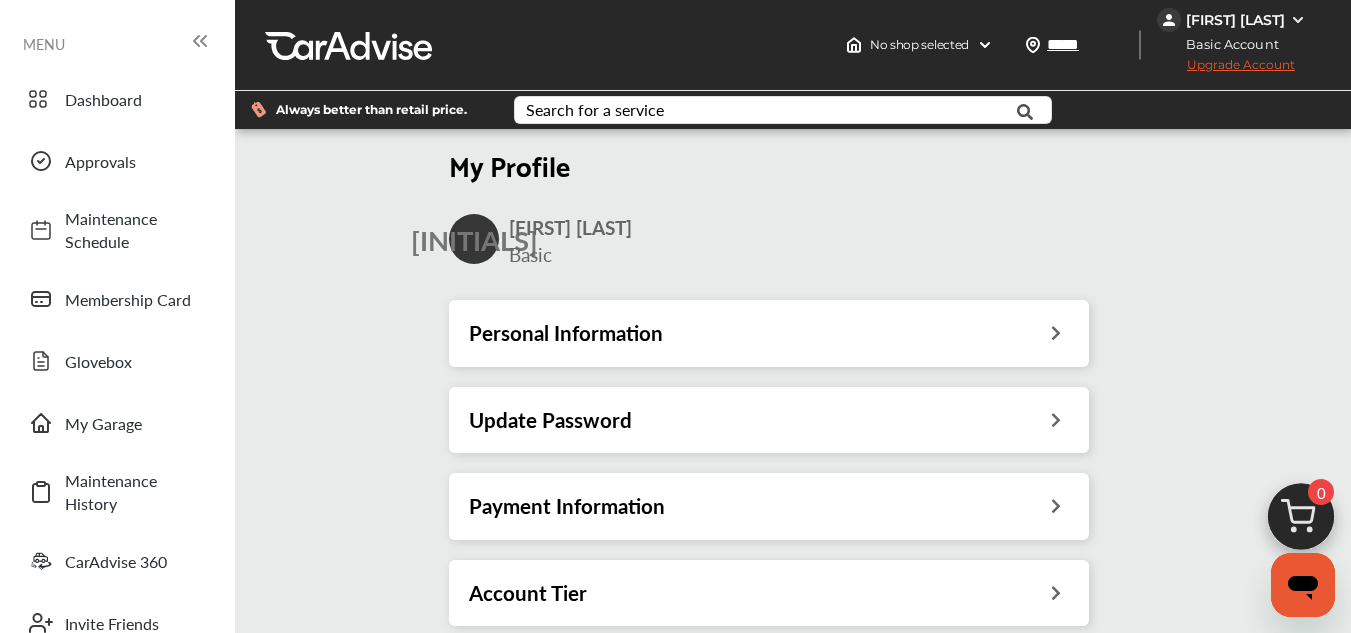 scroll, scrollTop: 1, scrollLeft: 0, axis: vertical 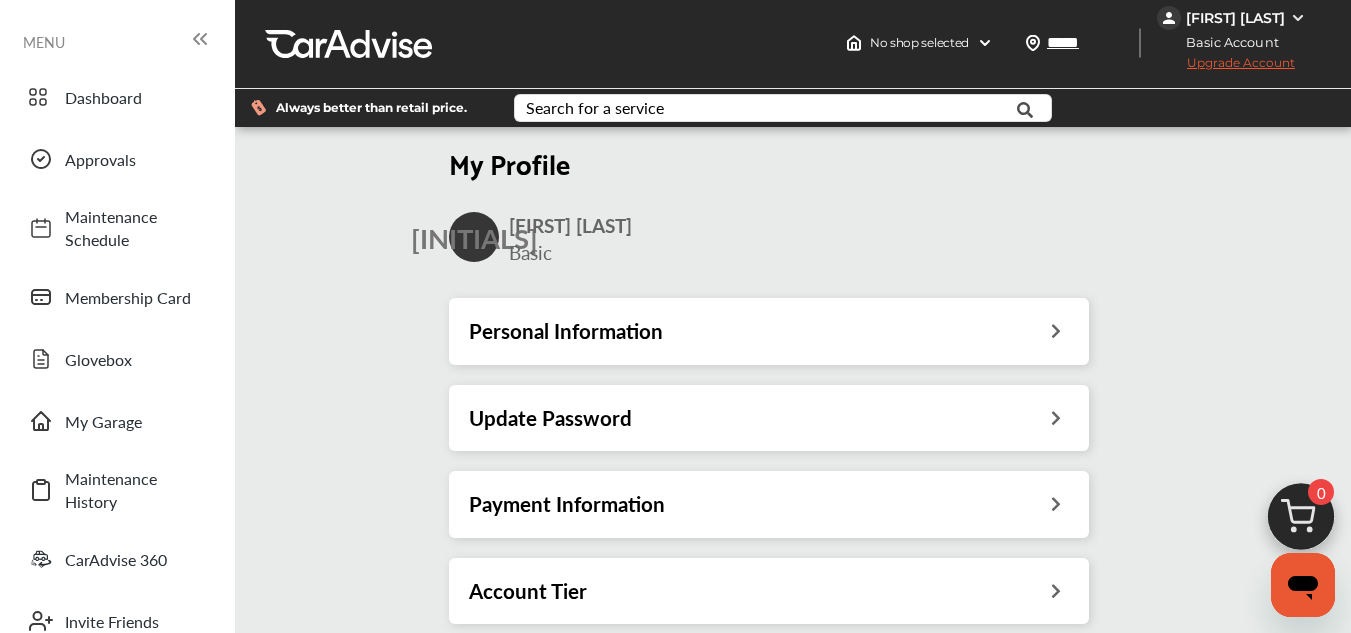 click on "Payment Information" at bounding box center (769, 504) 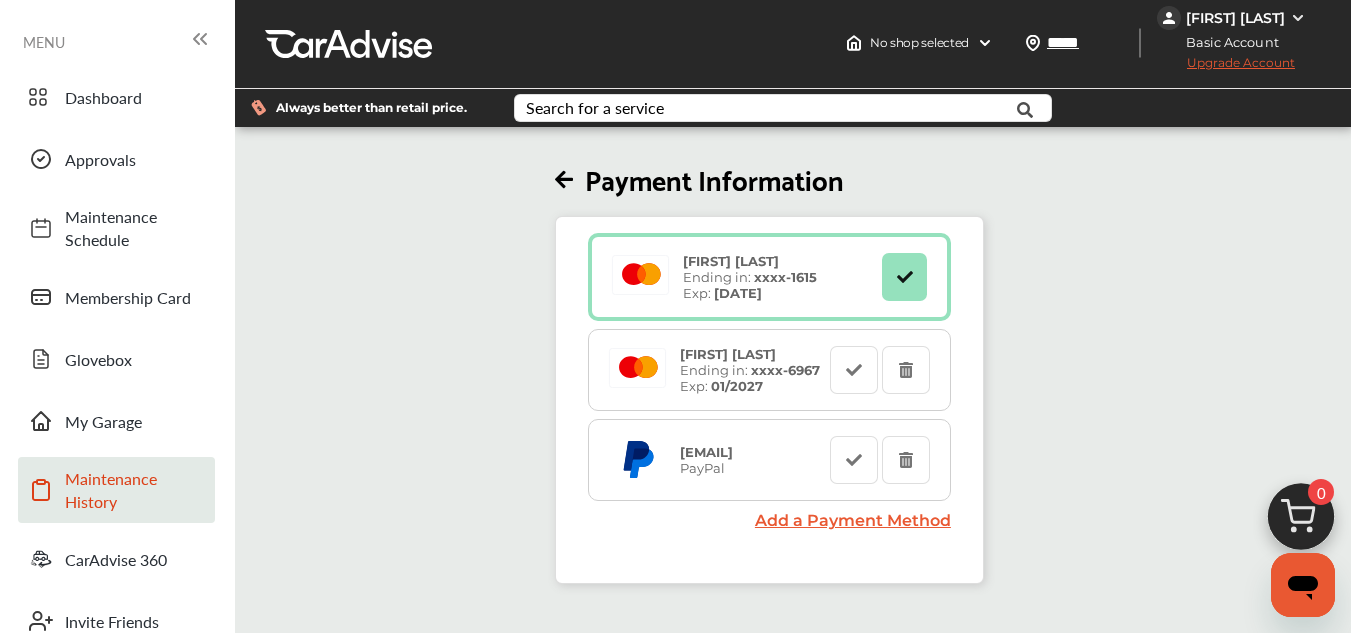 scroll, scrollTop: 0, scrollLeft: 0, axis: both 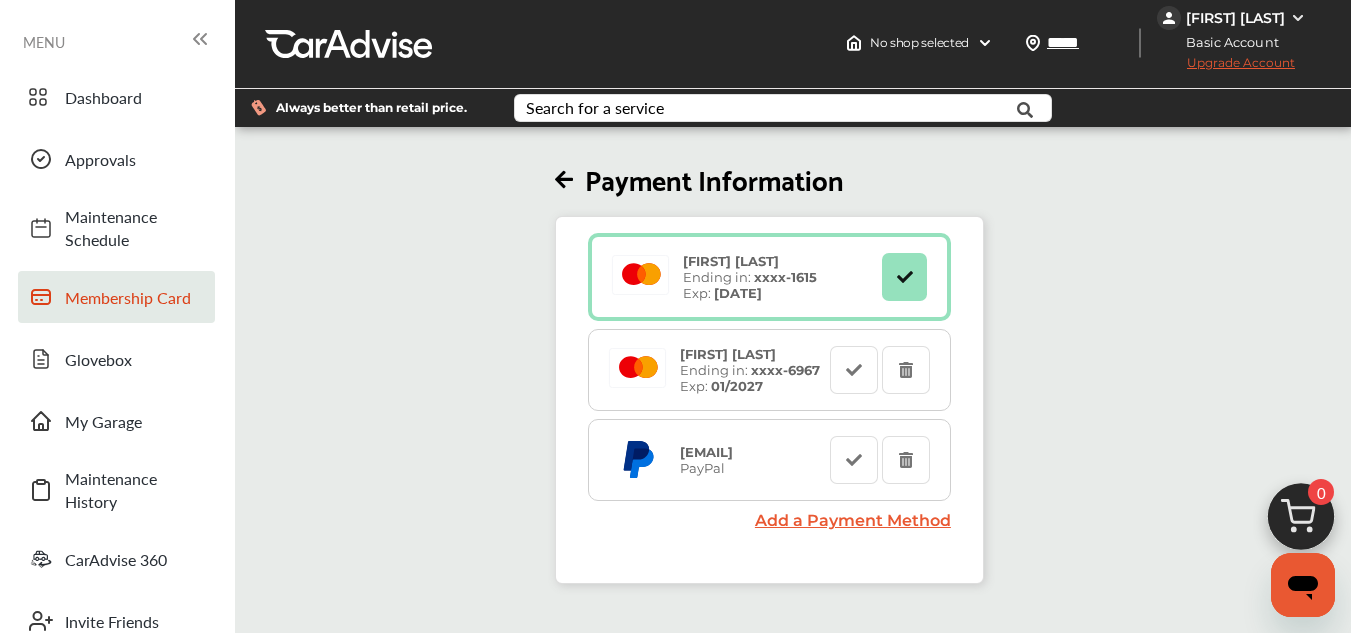 click on "Membership Card" at bounding box center [135, 297] 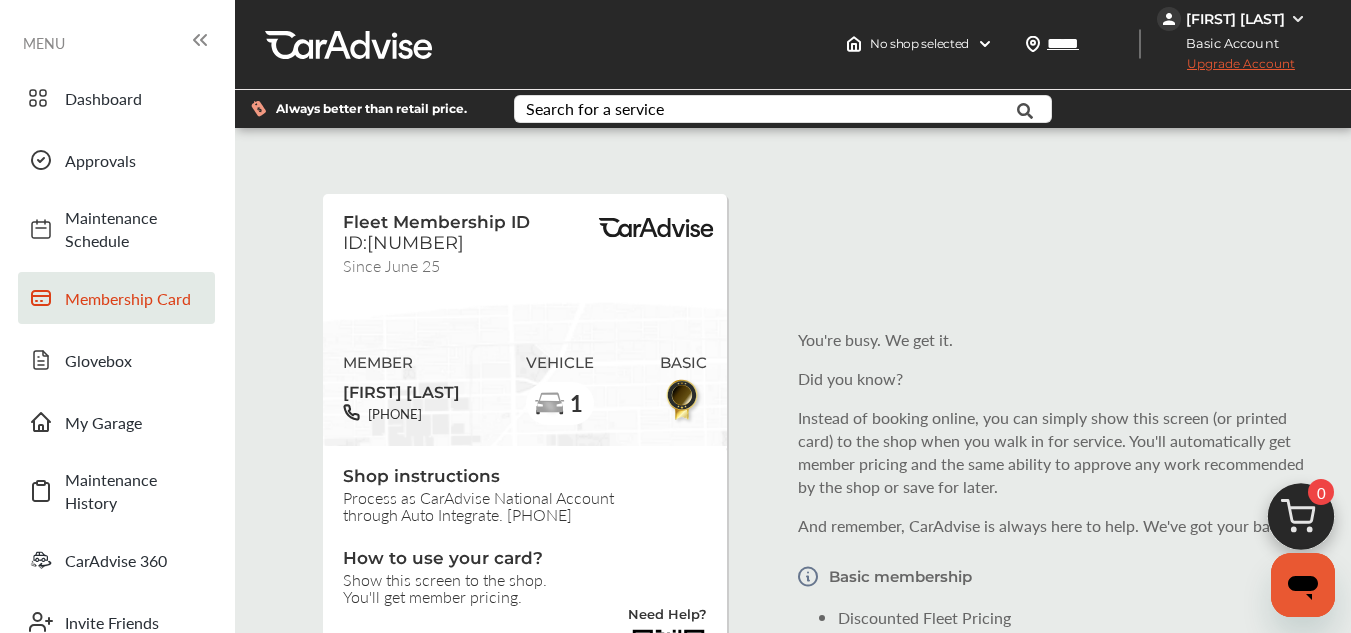 scroll, scrollTop: 0, scrollLeft: 0, axis: both 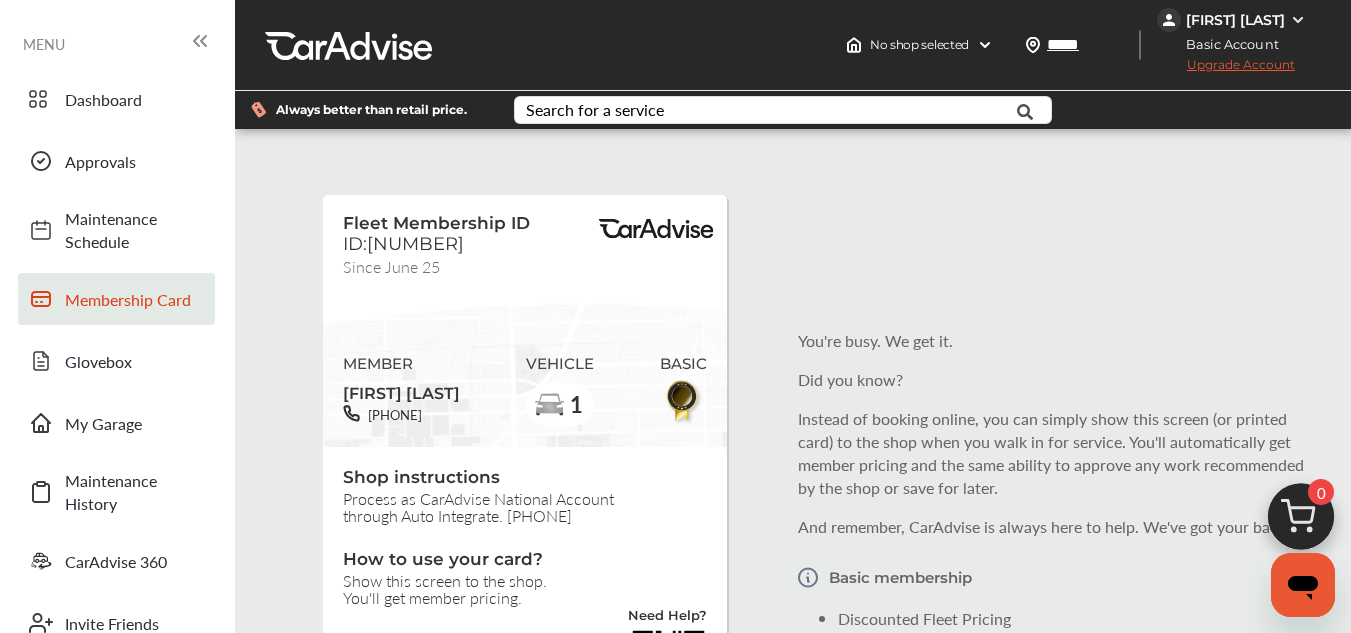 click on "Upgrade Account" at bounding box center [1226, 69] 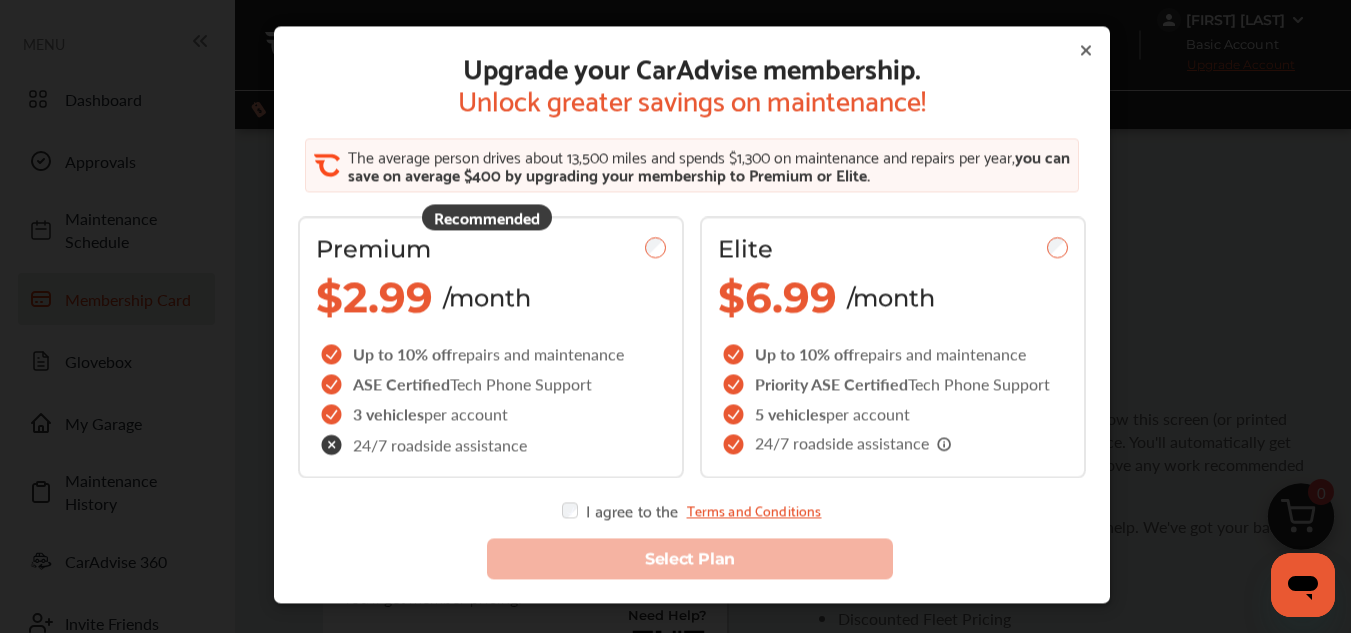 scroll, scrollTop: 0, scrollLeft: 0, axis: both 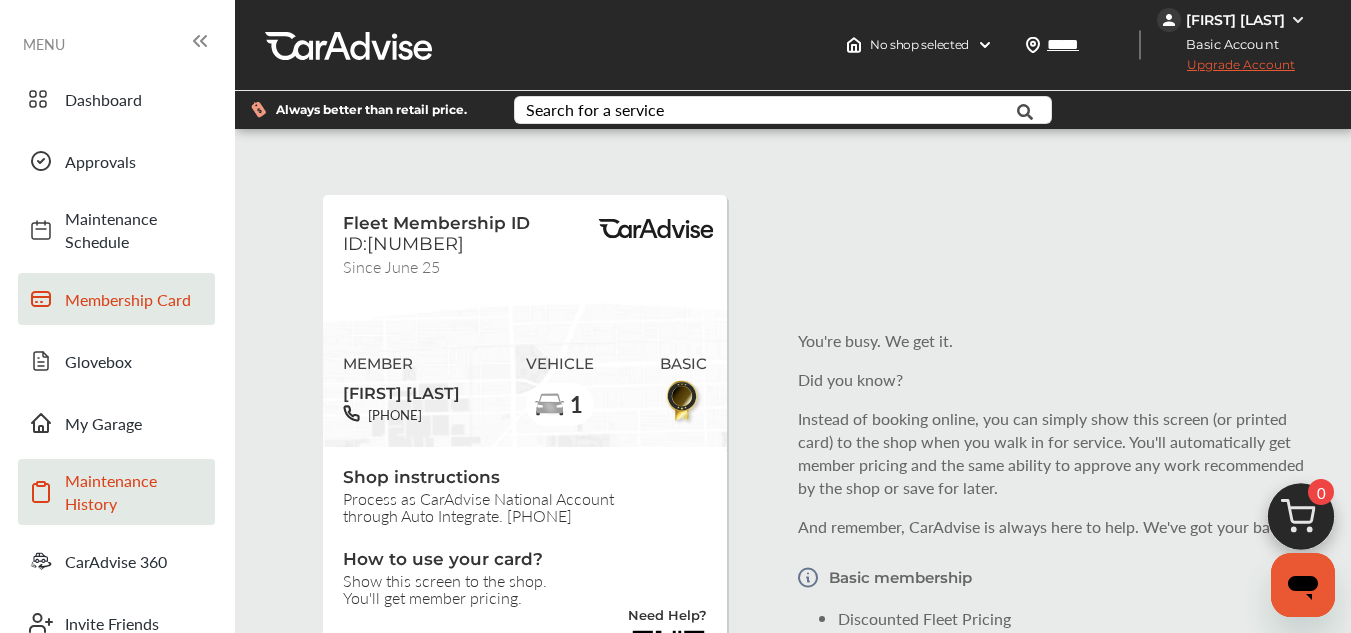 click on "Maintenance History" at bounding box center (135, 492) 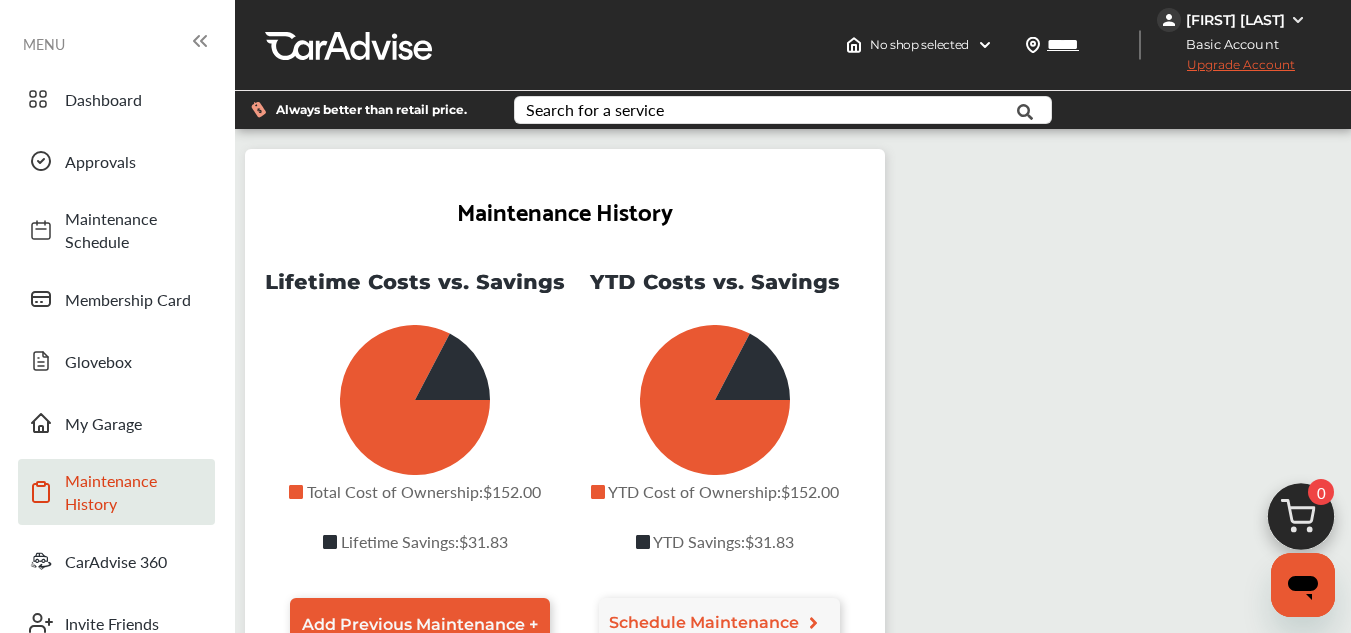 scroll, scrollTop: 0, scrollLeft: 0, axis: both 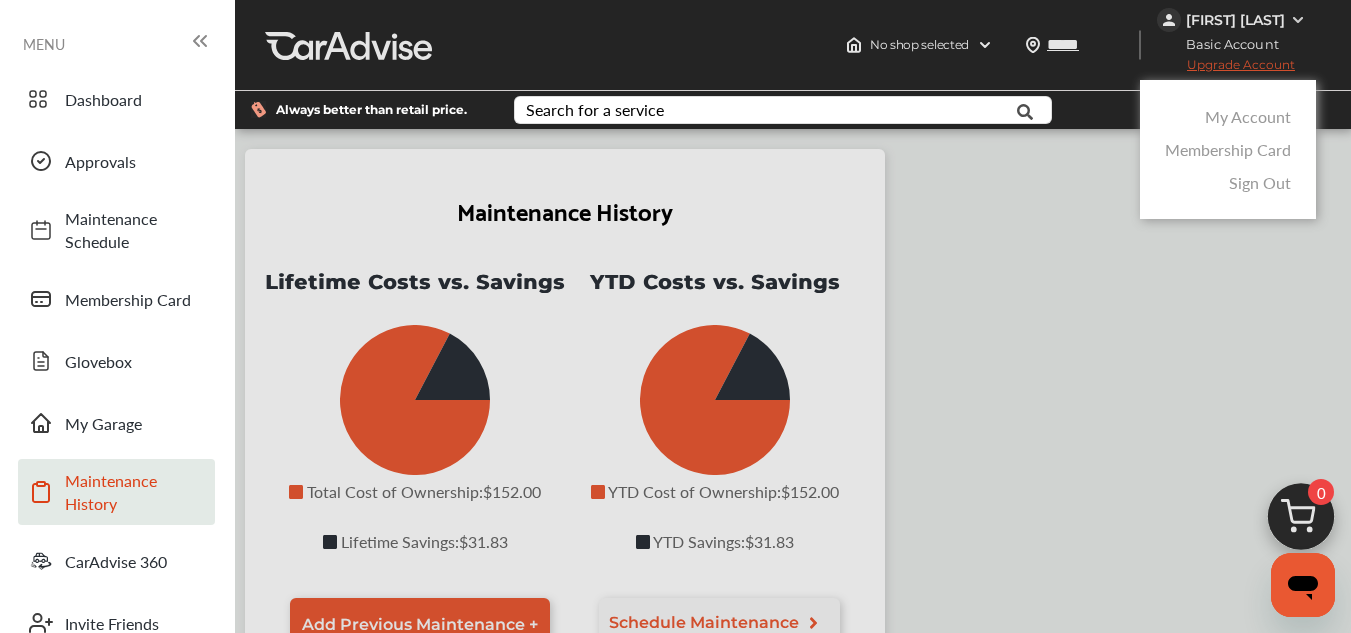 click on "My Account" at bounding box center (1248, 116) 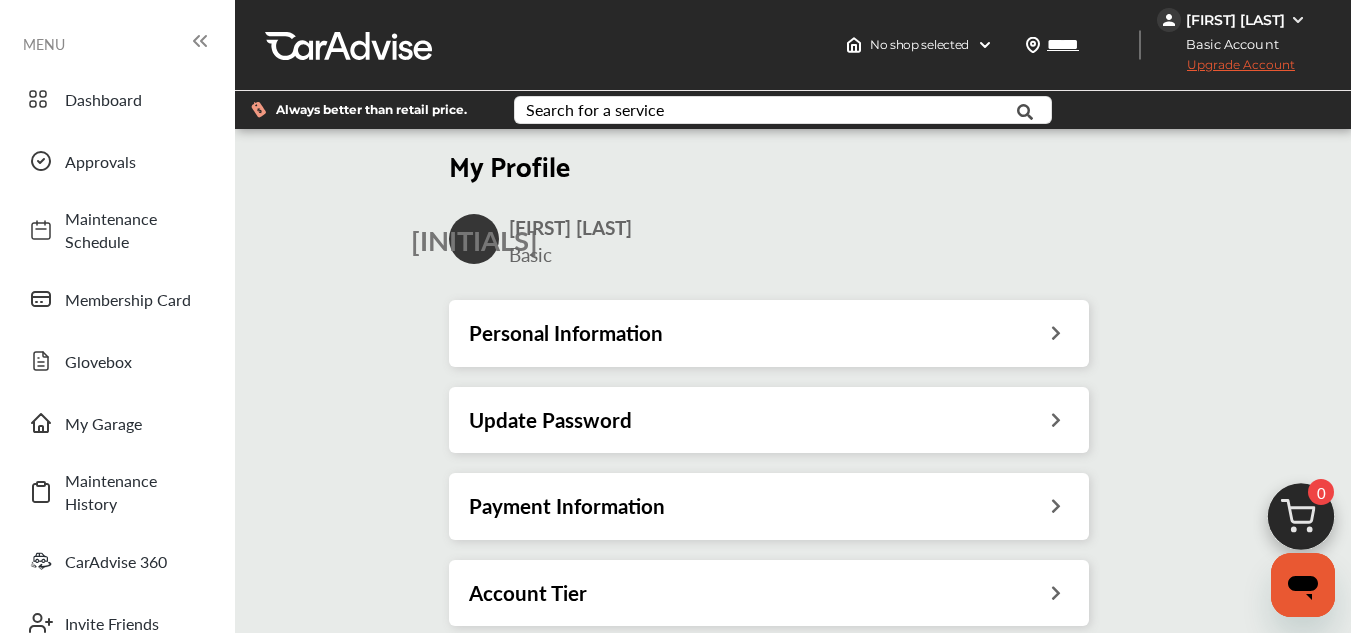 scroll, scrollTop: 1, scrollLeft: 0, axis: vertical 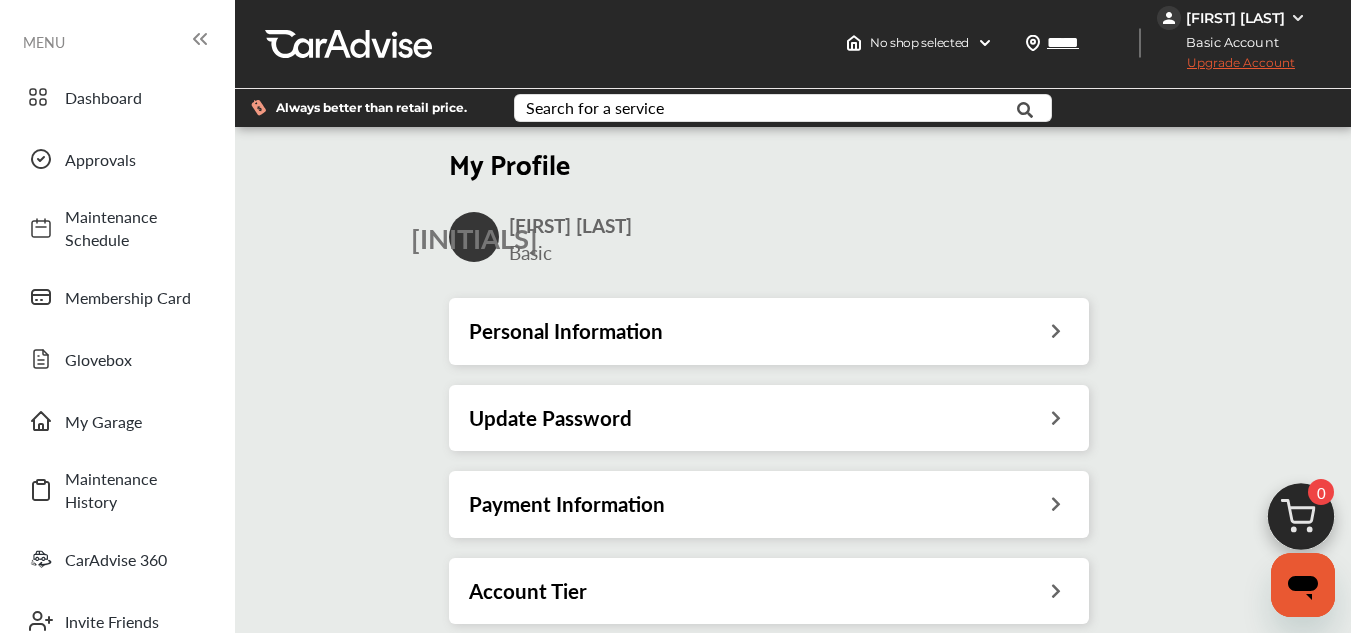 click on "Account Tier" at bounding box center (769, 591) 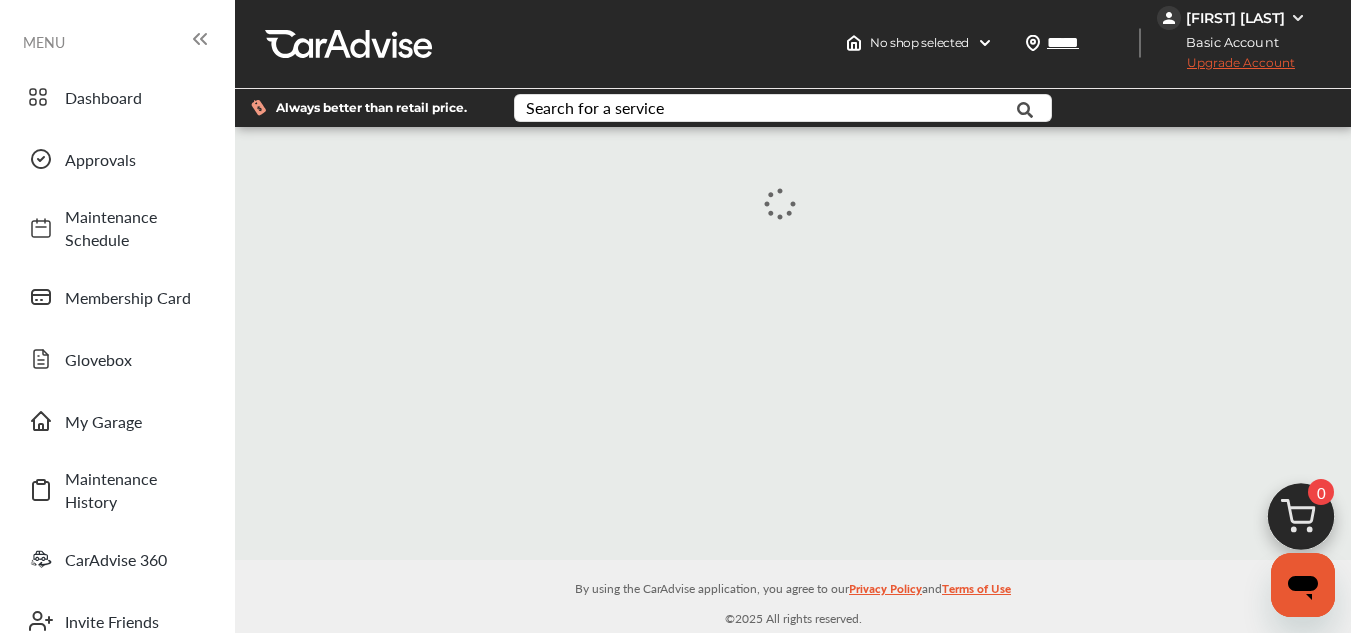 scroll, scrollTop: 0, scrollLeft: 0, axis: both 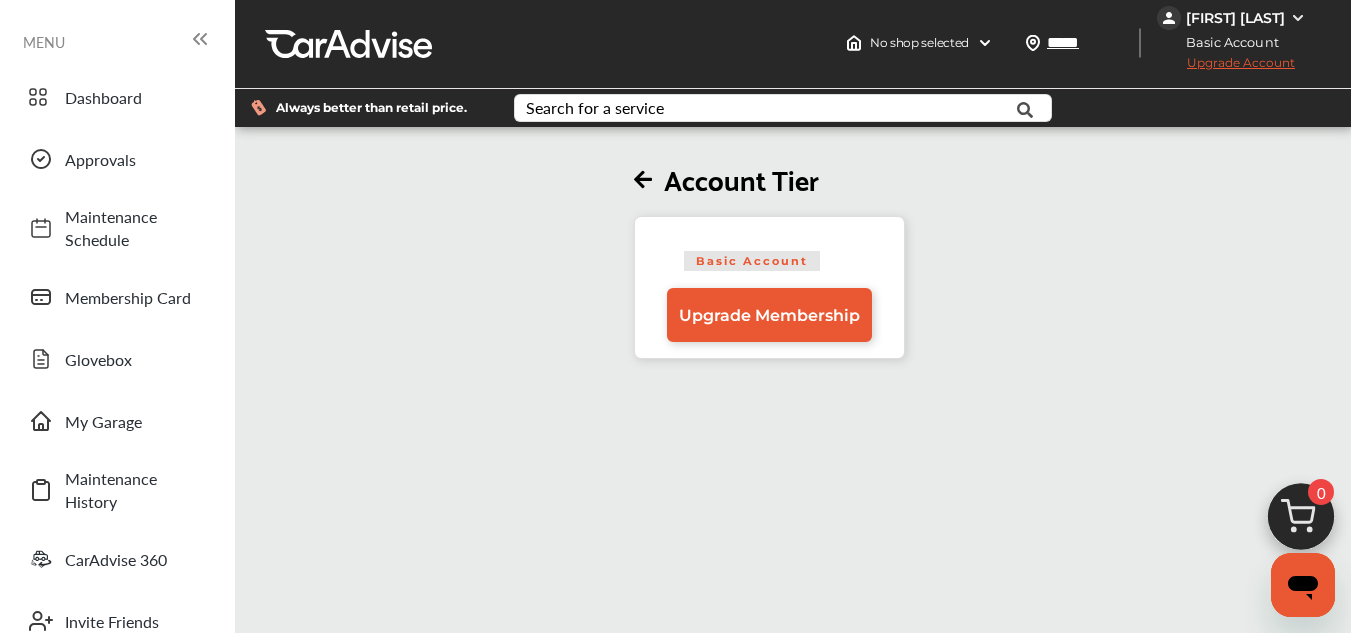 click on "Basic Account" at bounding box center [752, 261] 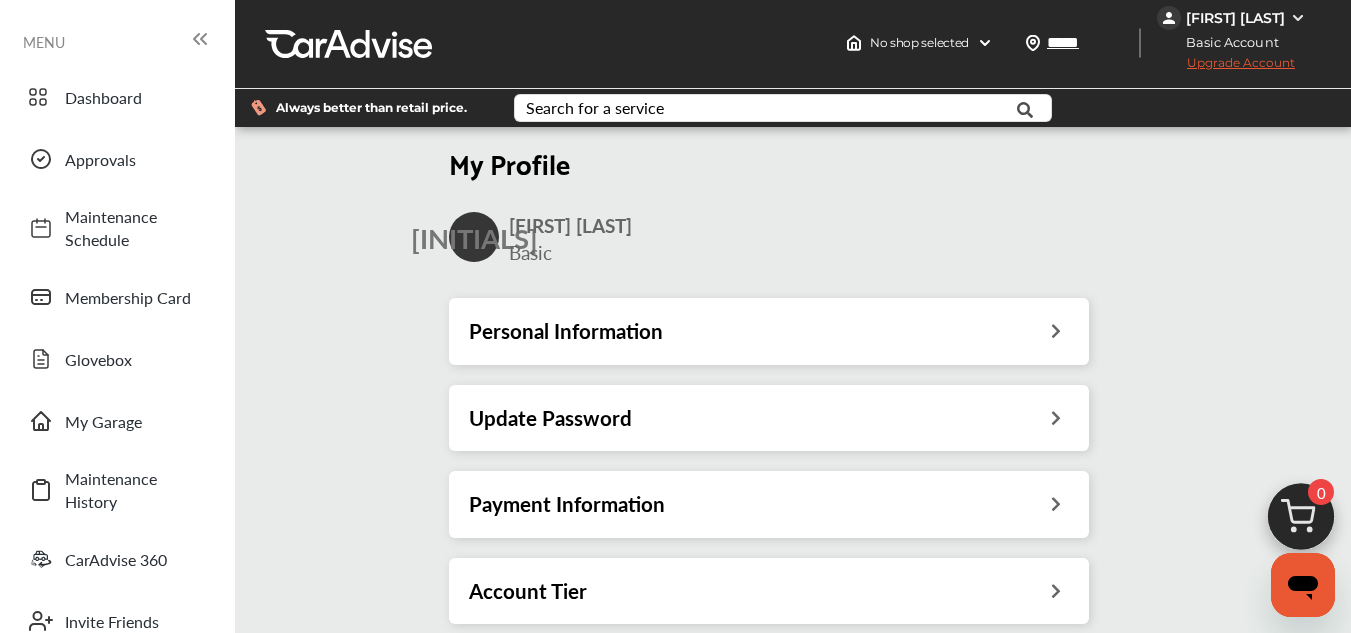 scroll, scrollTop: 299, scrollLeft: 0, axis: vertical 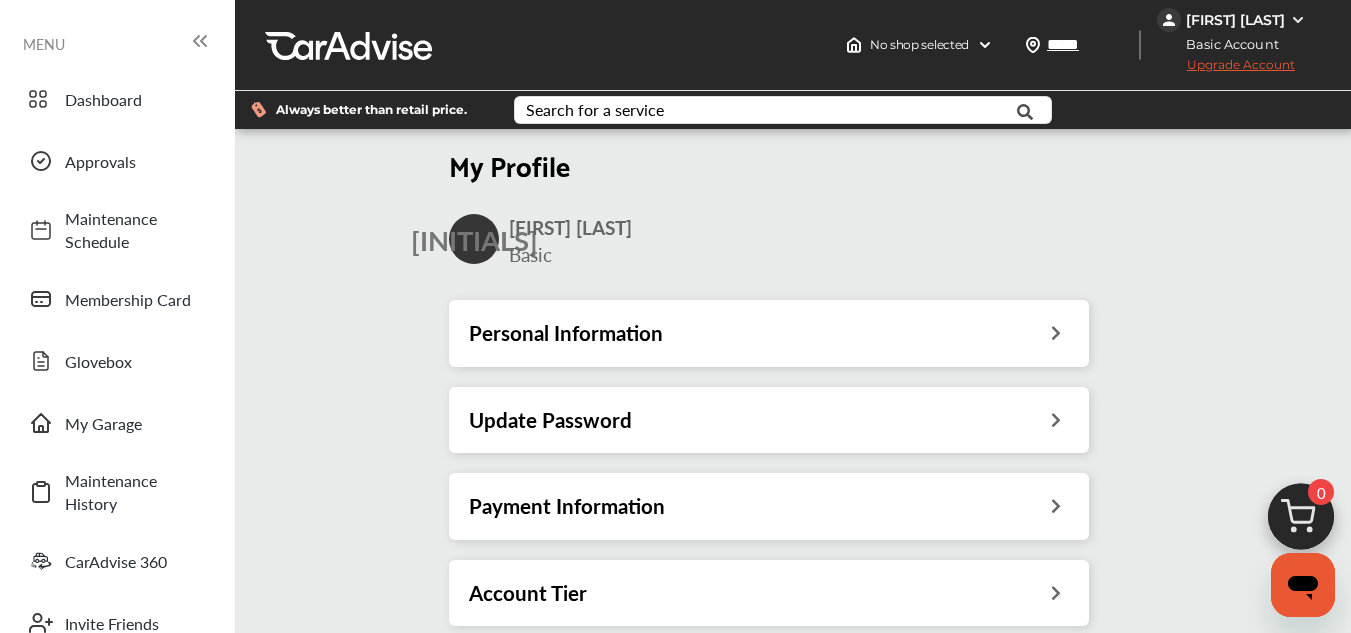 click on "Manage Alerts And Reminders" at bounding box center [769, 679] 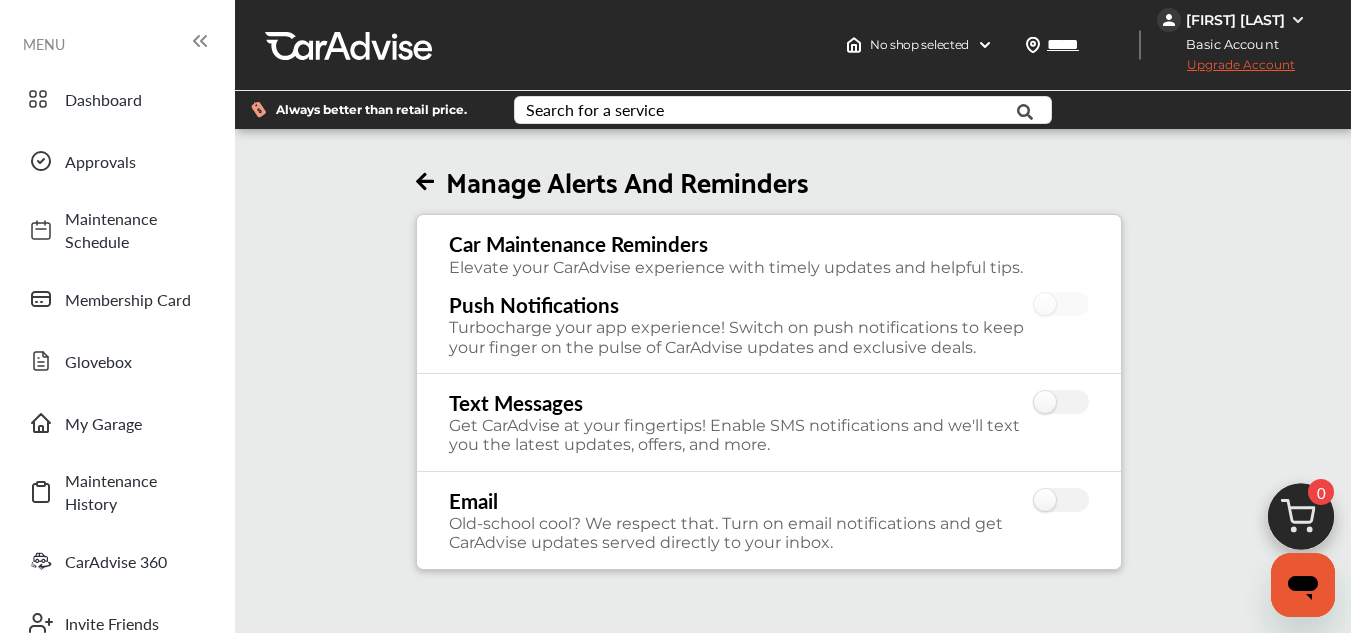 click at bounding box center (425, 182) 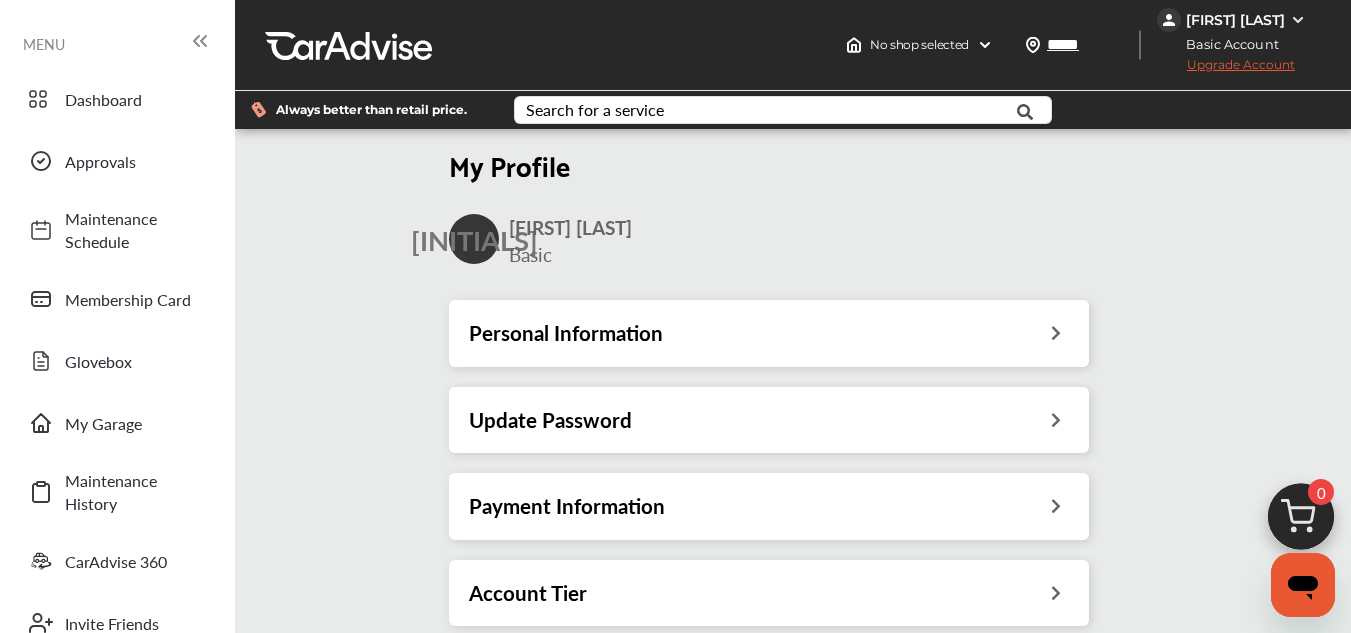 scroll, scrollTop: 299, scrollLeft: 0, axis: vertical 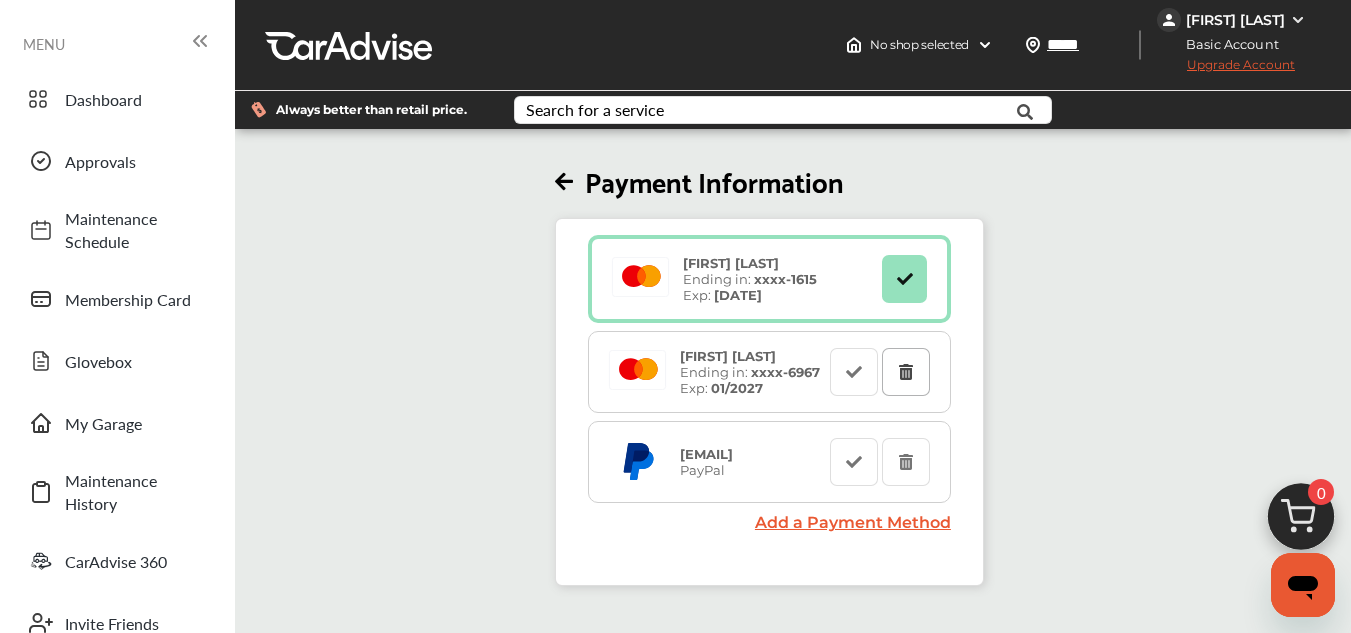 click at bounding box center (906, 372) 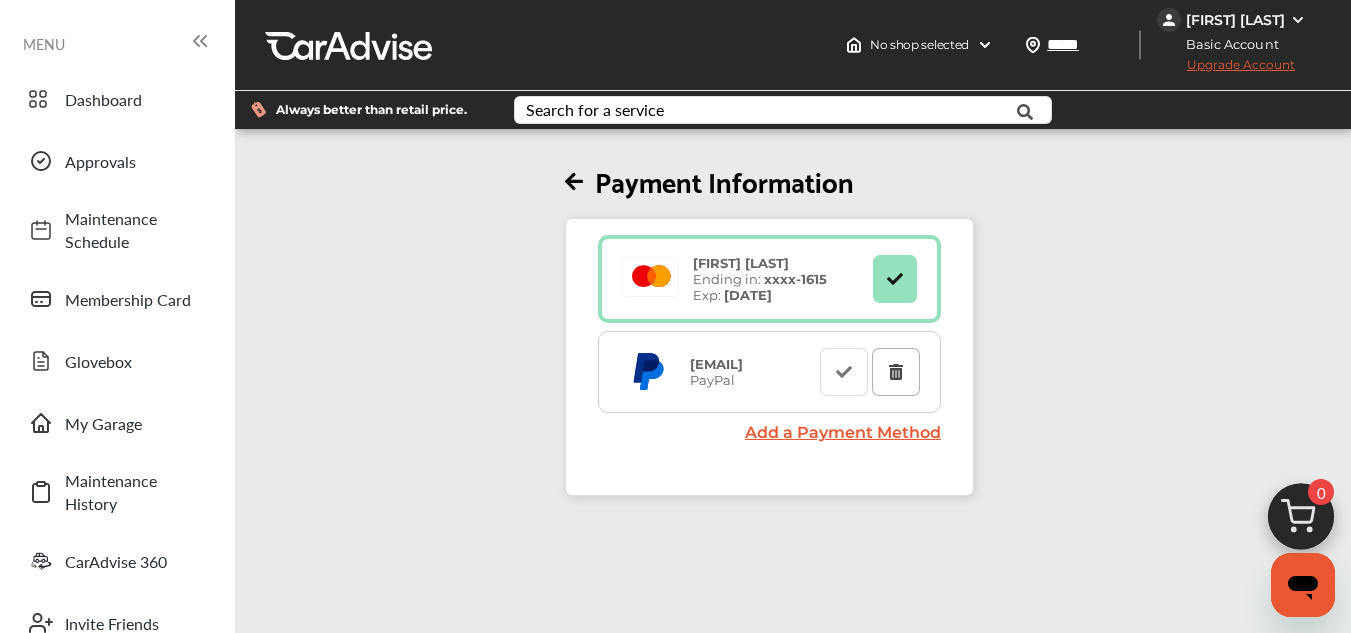 click at bounding box center (895, 371) 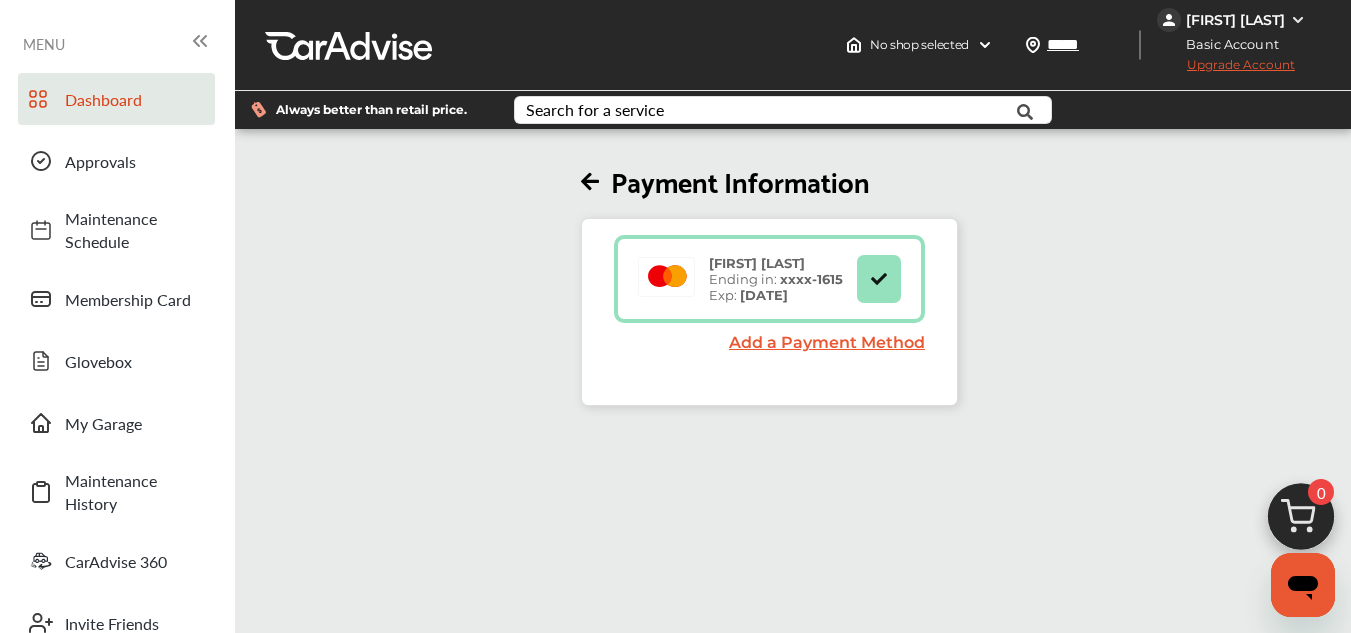 click on "Dashboard" at bounding box center (135, 99) 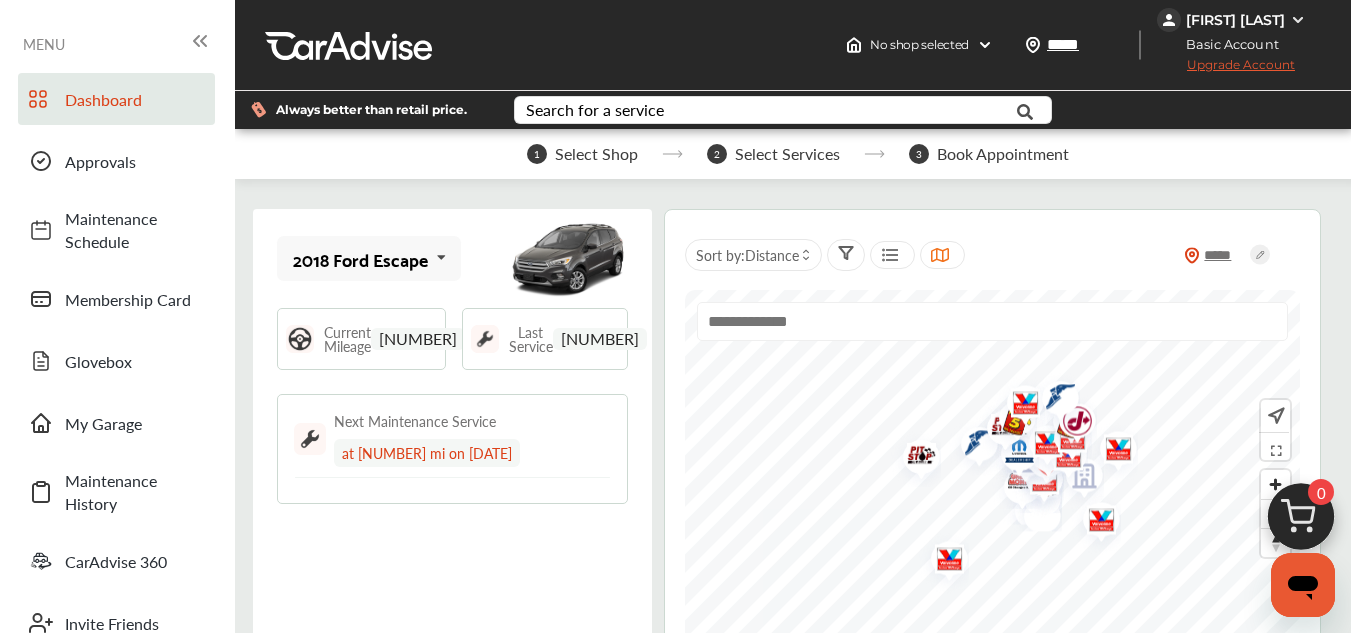 scroll, scrollTop: 0, scrollLeft: 0, axis: both 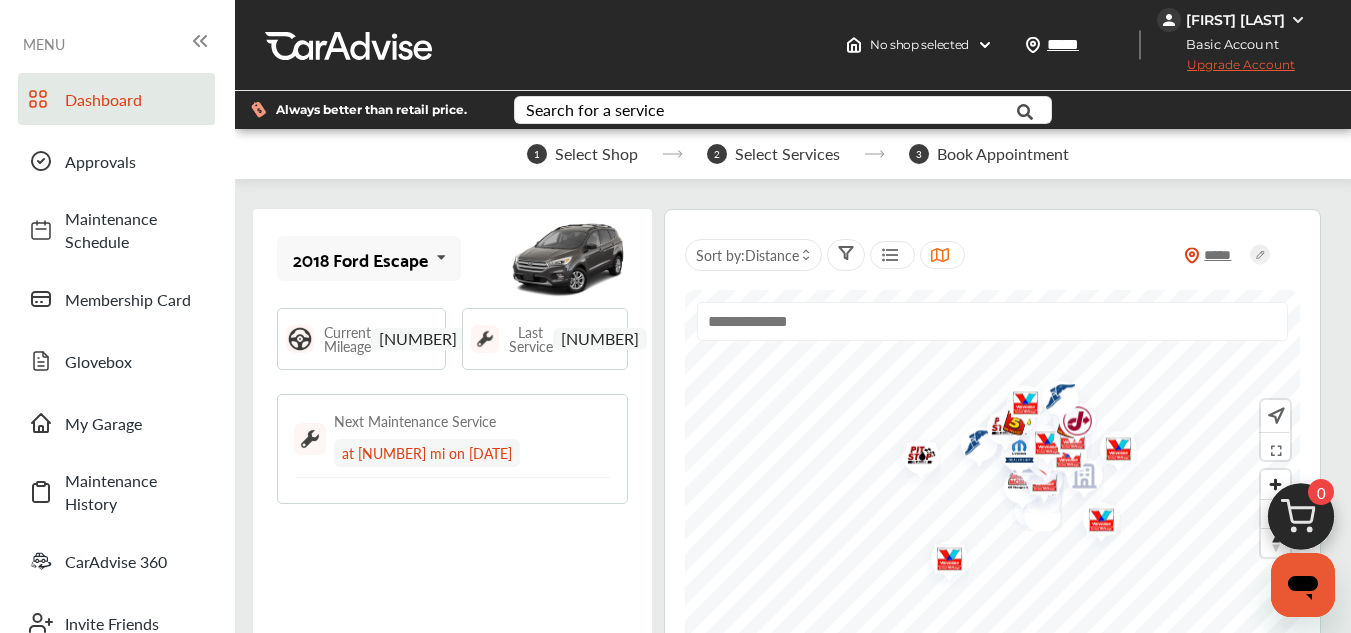 click on "Upgrade Account" at bounding box center (1226, 69) 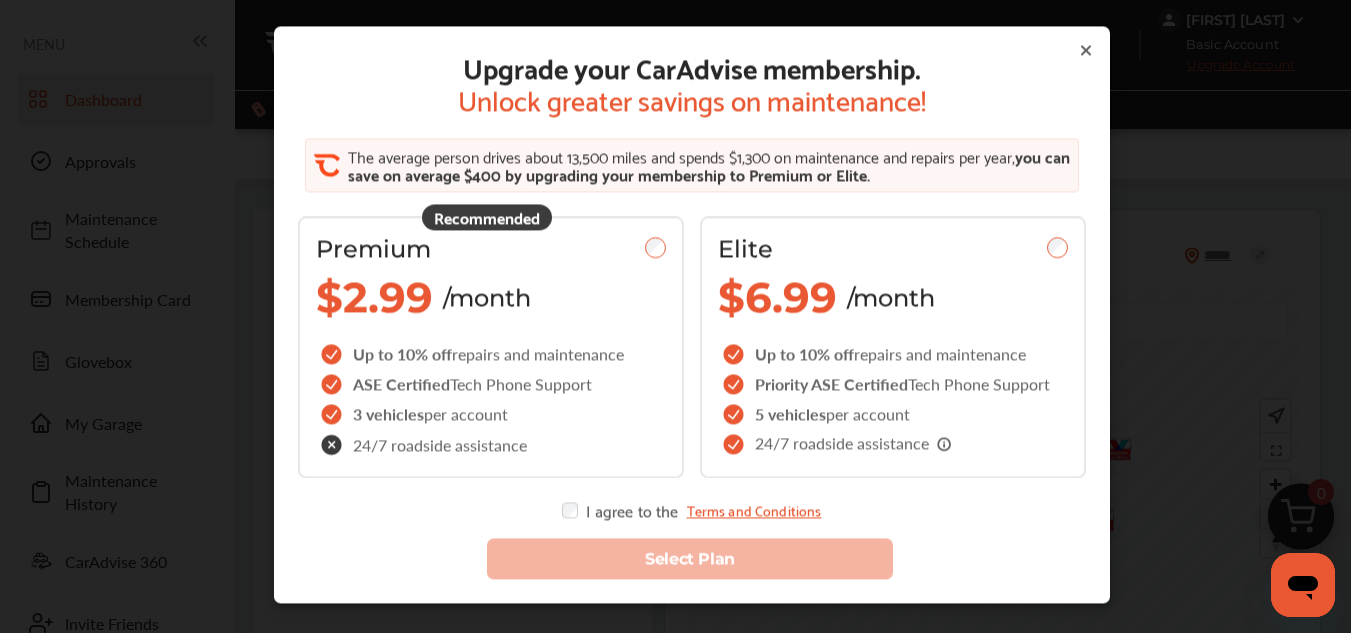 click 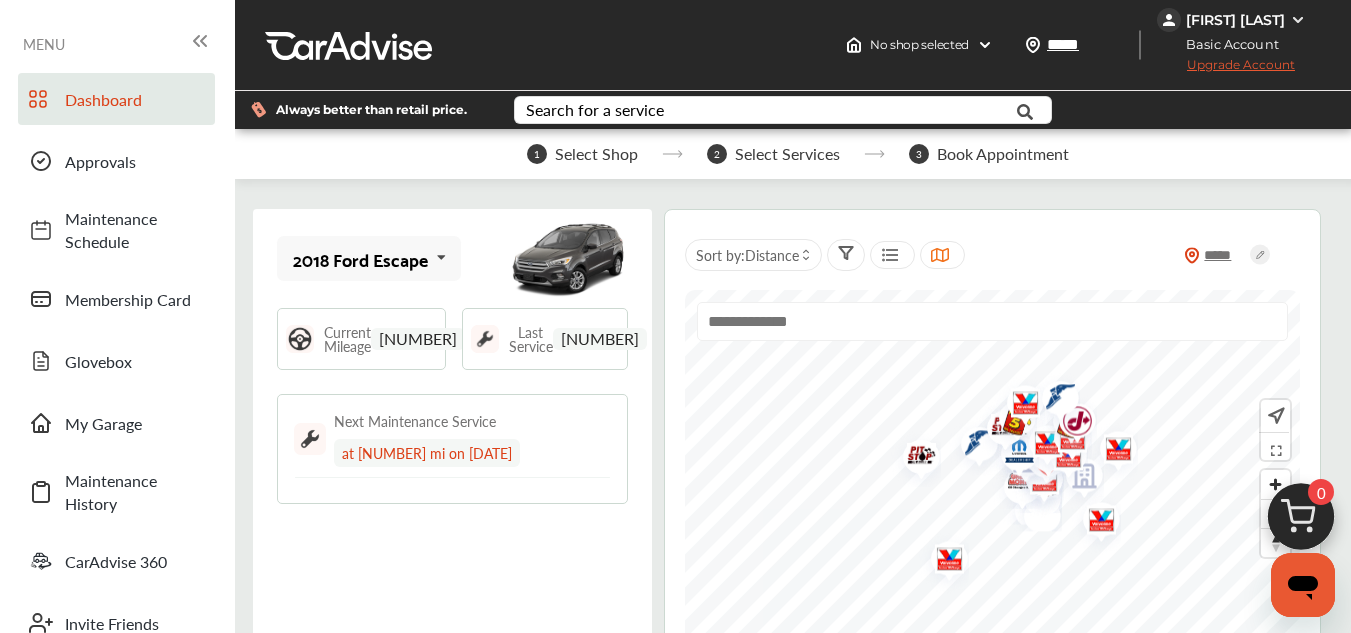 click on "[FIRST] [LAST]" at bounding box center [1235, 20] 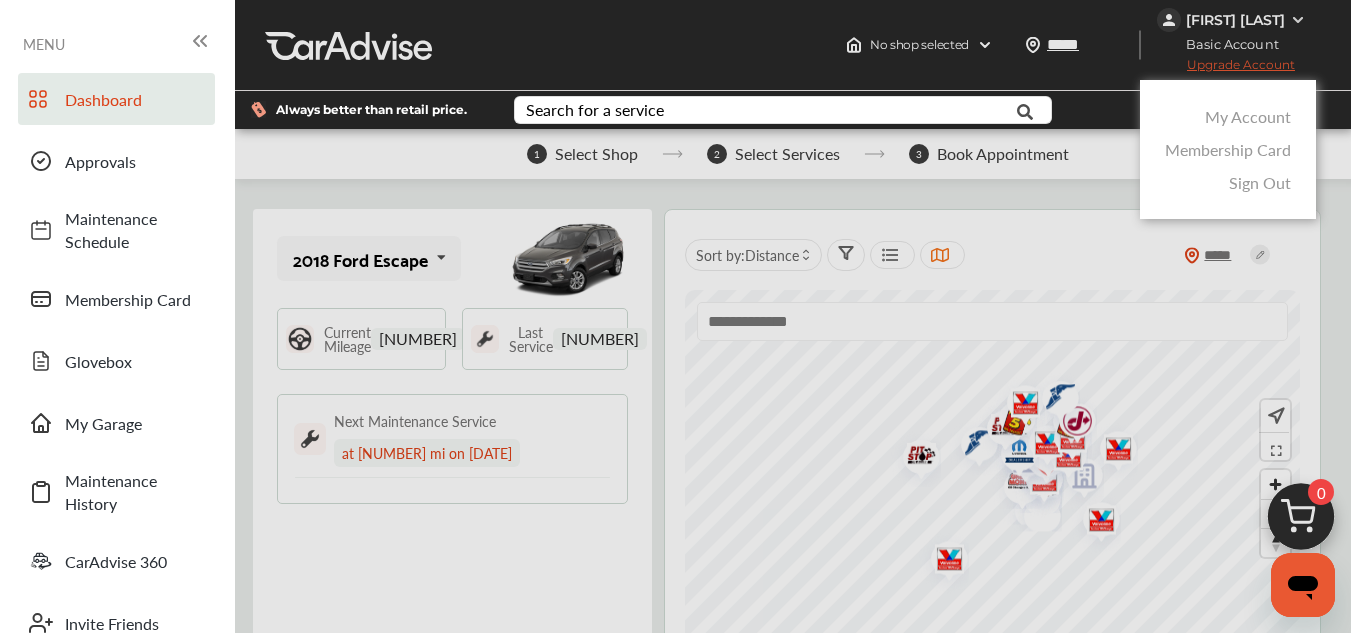 click on "Membership Card" at bounding box center (1228, 149) 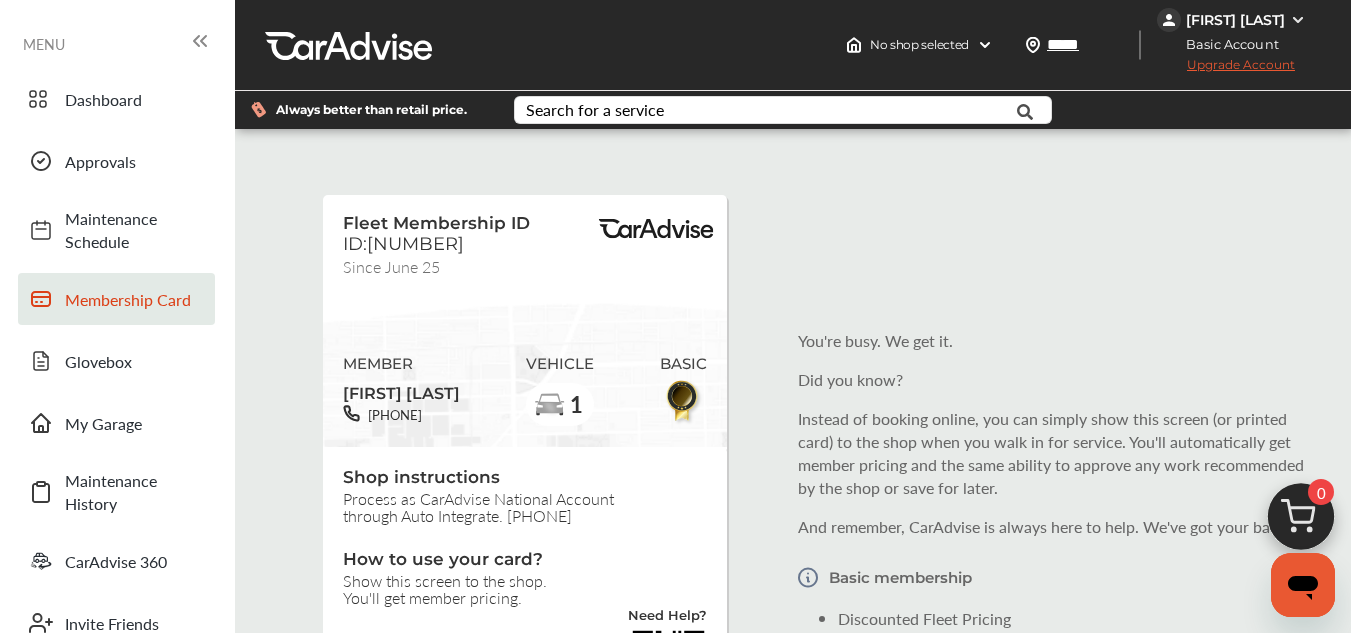 scroll, scrollTop: 166, scrollLeft: 0, axis: vertical 